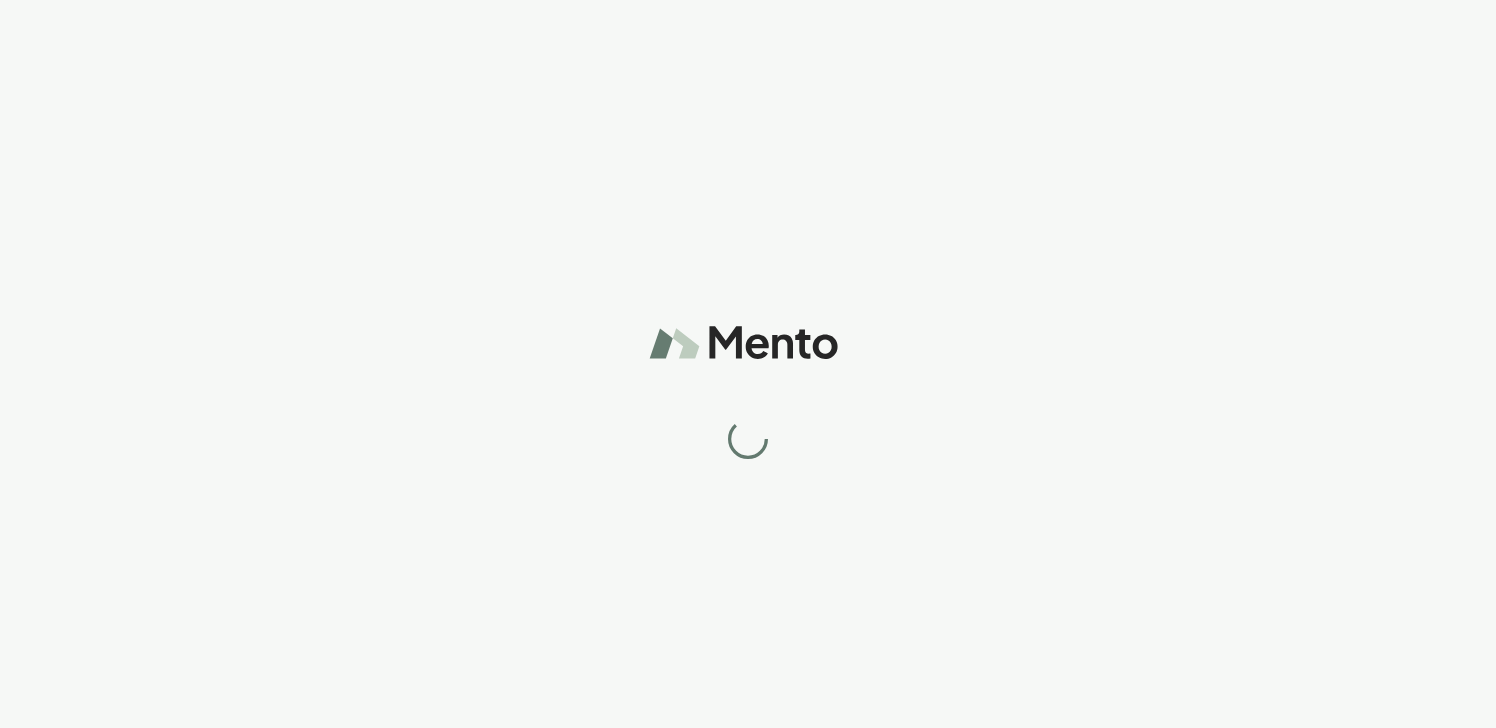scroll, scrollTop: 0, scrollLeft: 0, axis: both 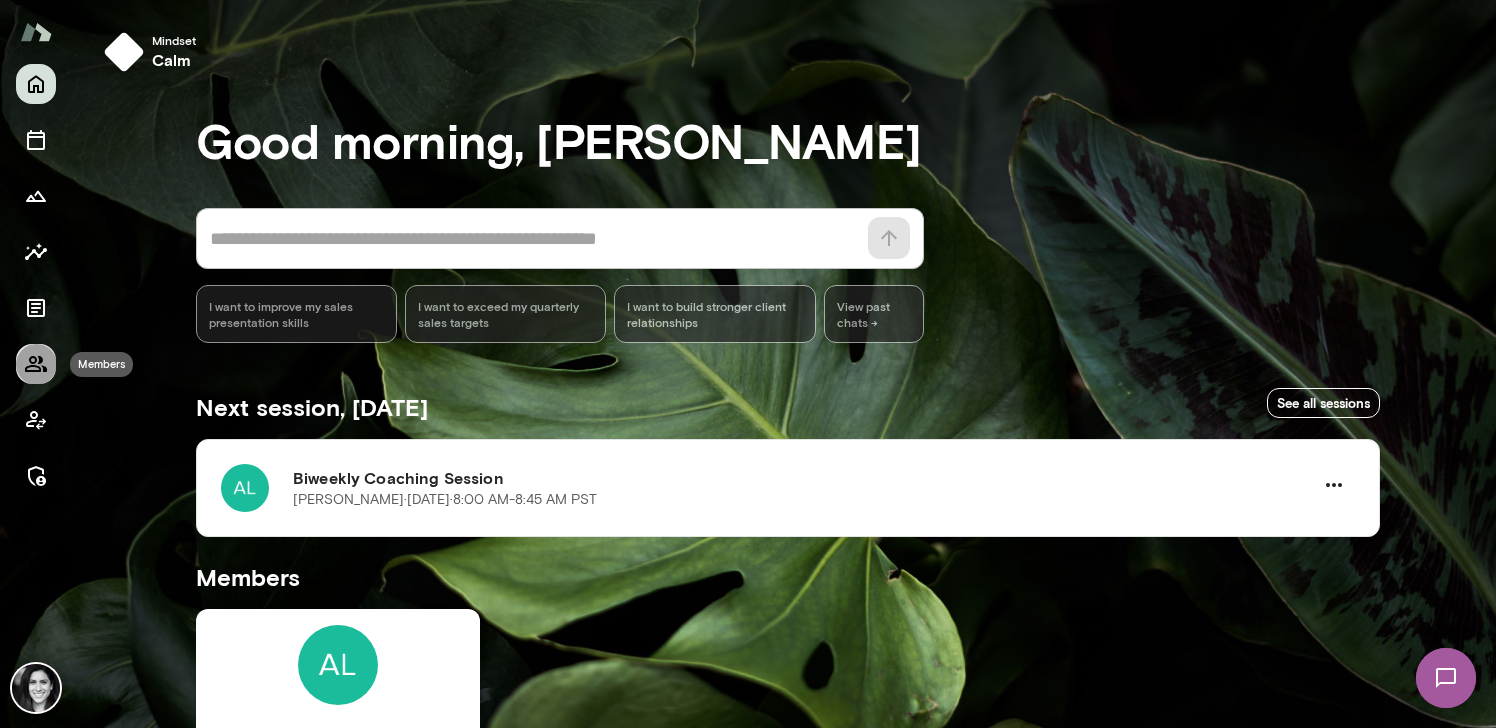 click at bounding box center (36, 364) 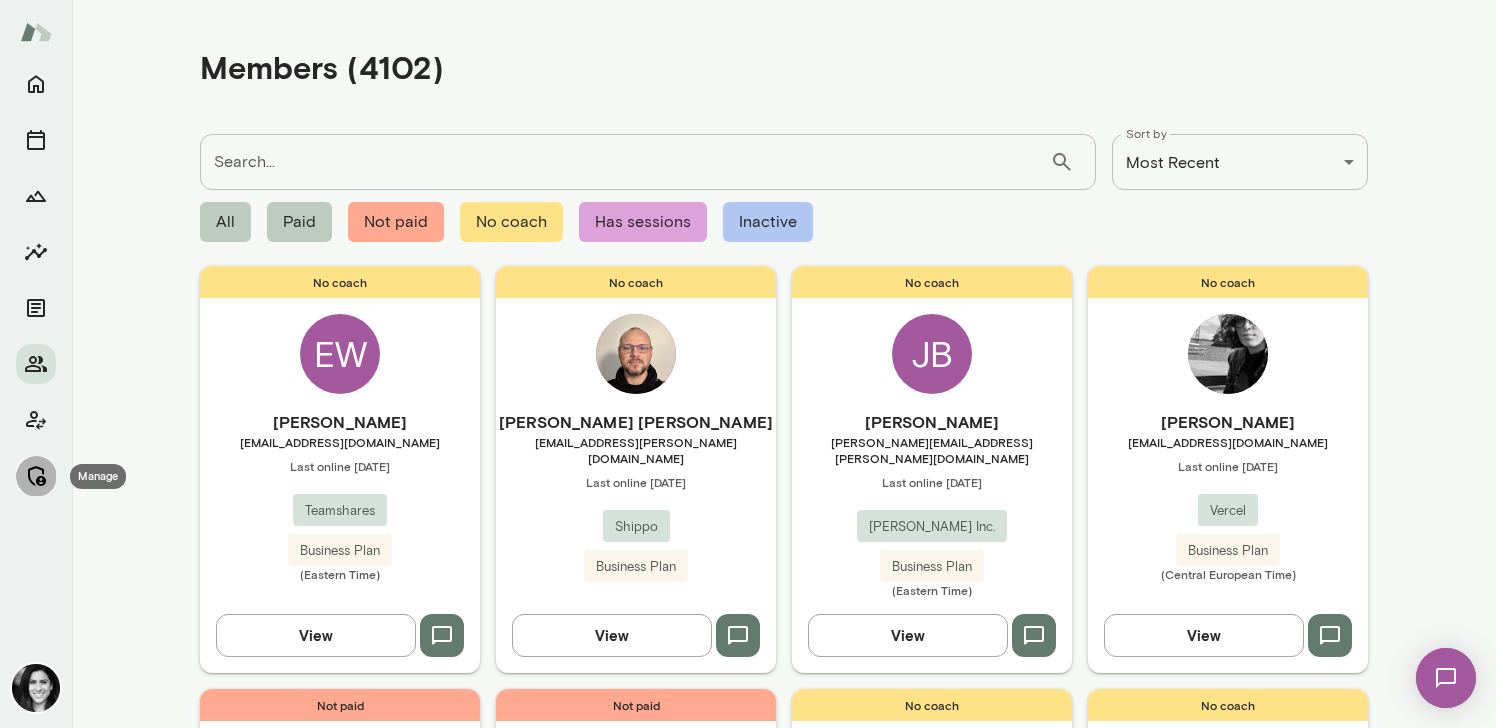 click at bounding box center (36, 476) 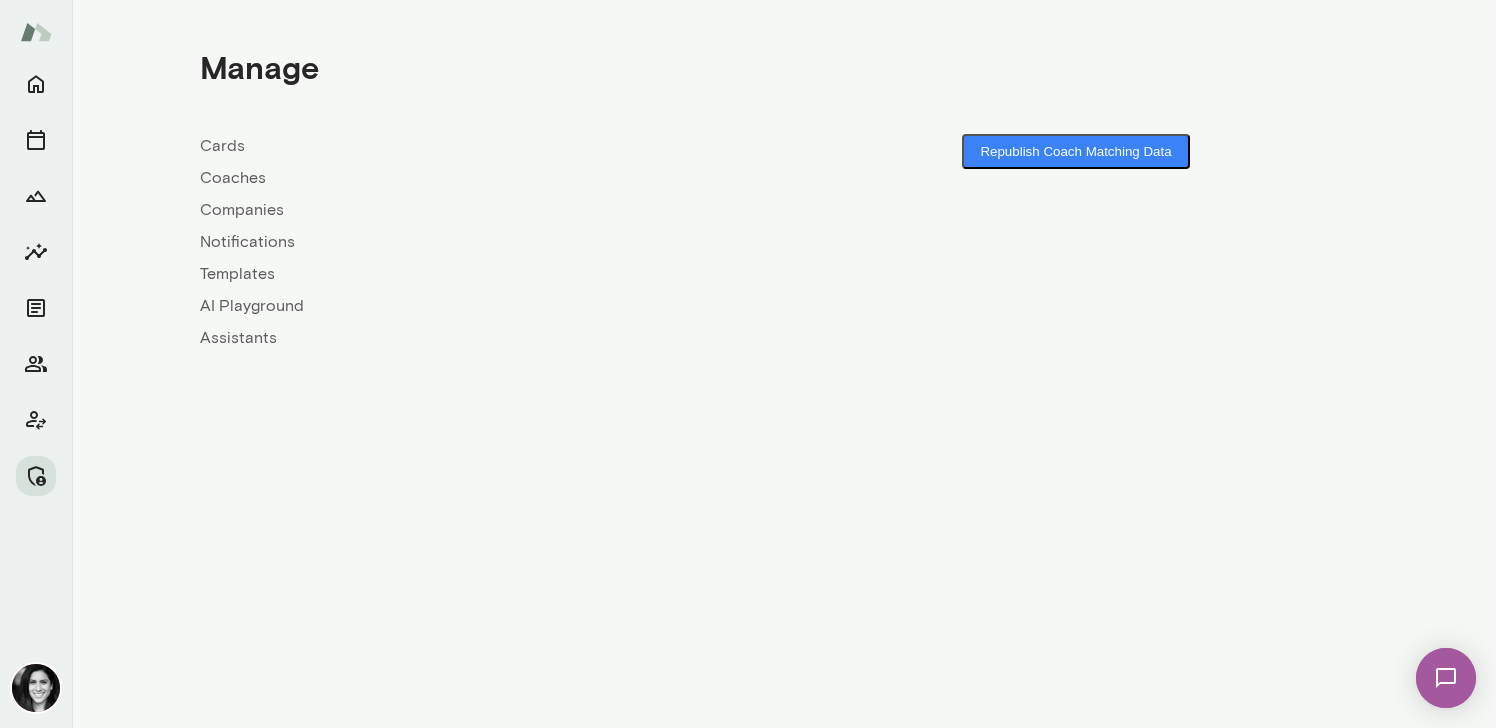 click on "Coaches" at bounding box center (492, 178) 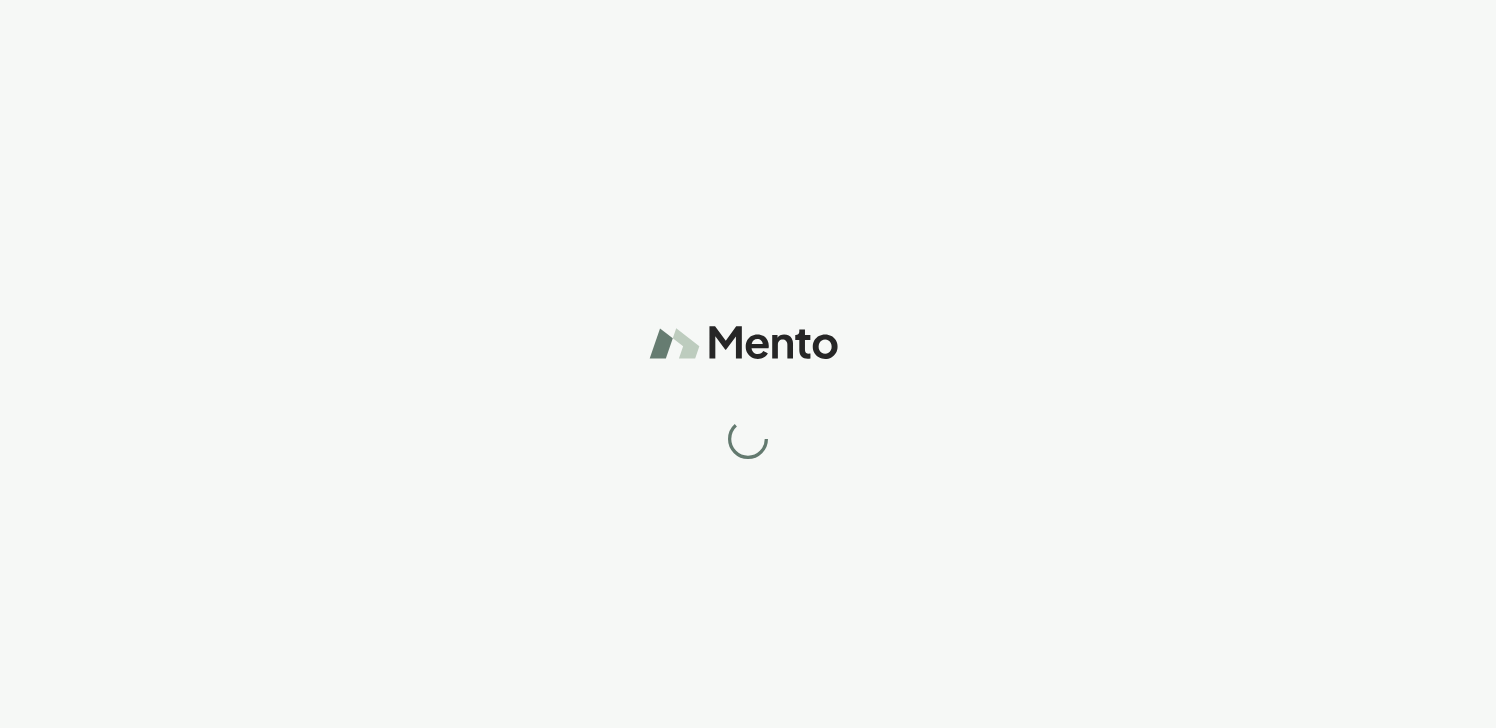 scroll, scrollTop: 0, scrollLeft: 0, axis: both 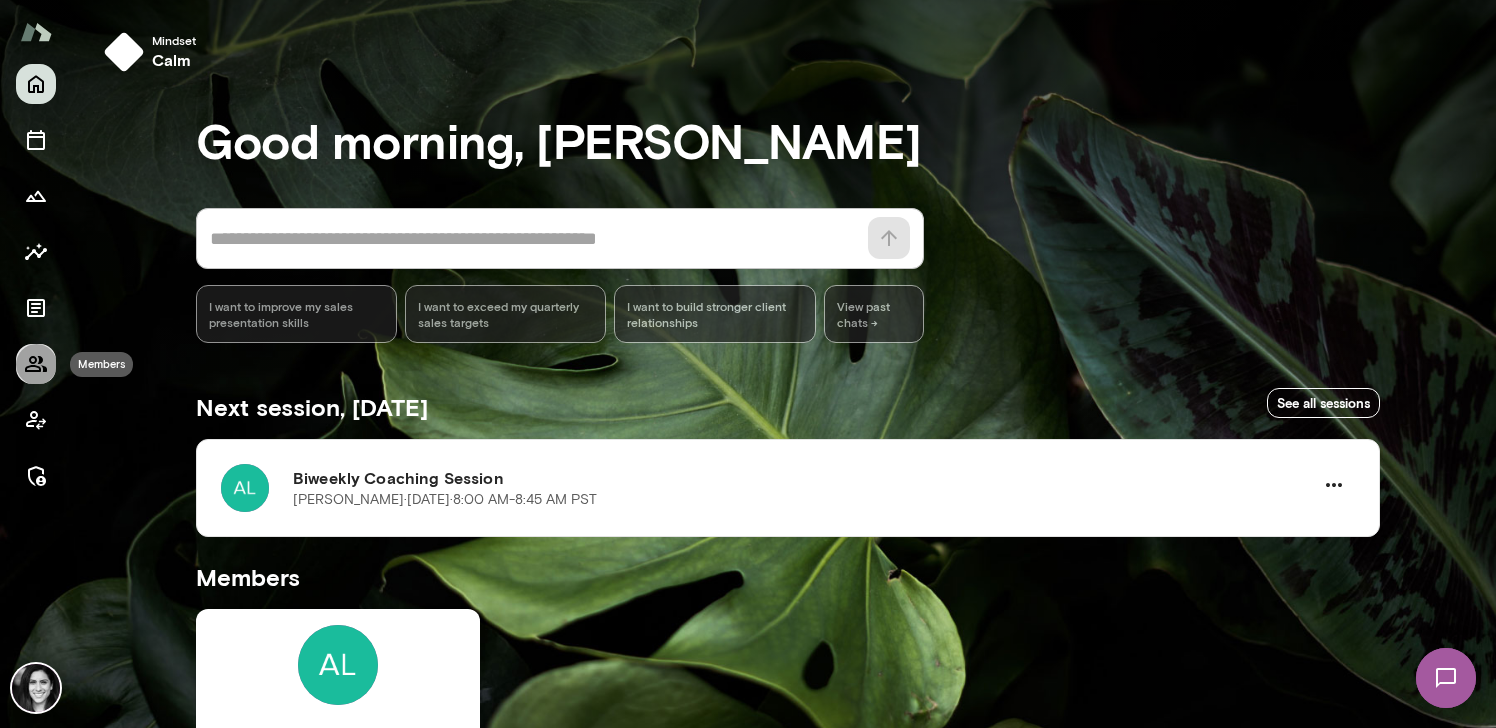click at bounding box center [36, 364] 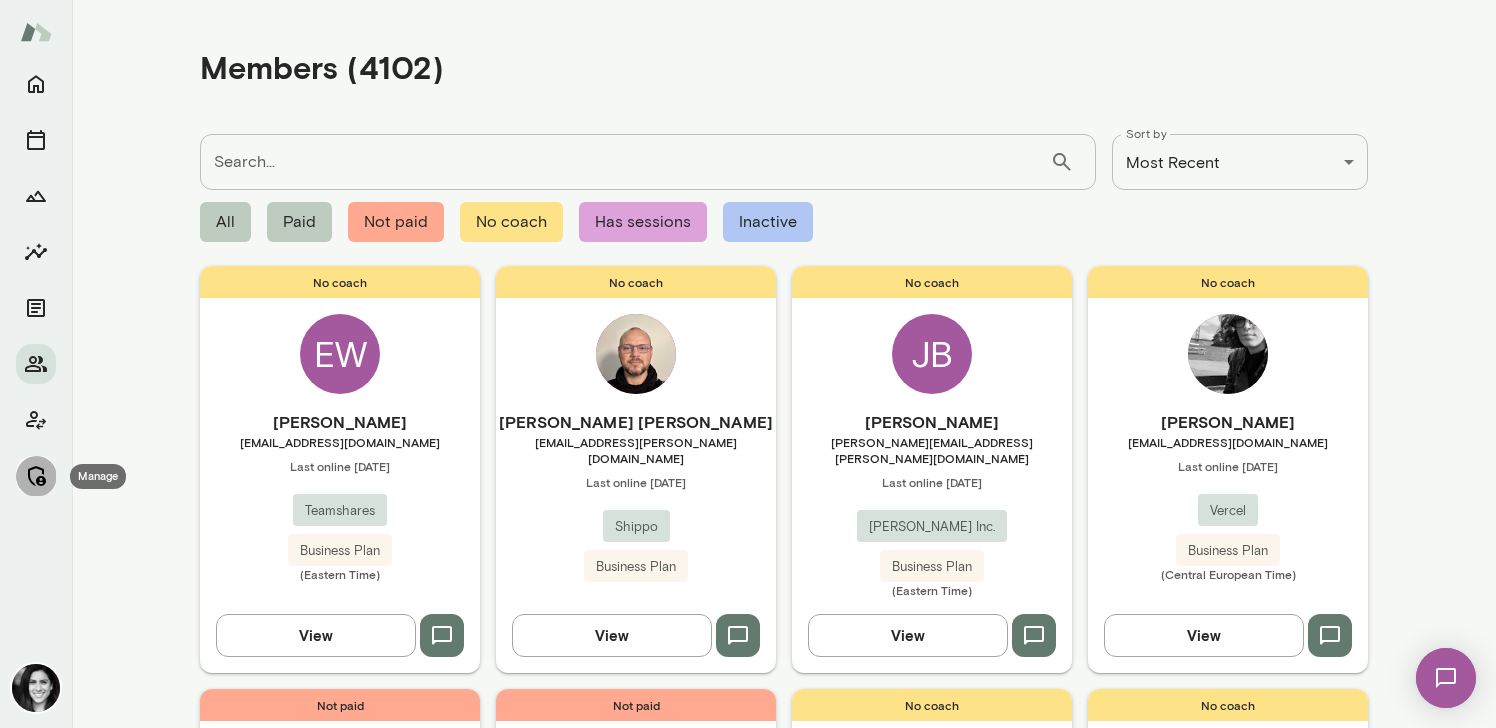 click at bounding box center (36, 476) 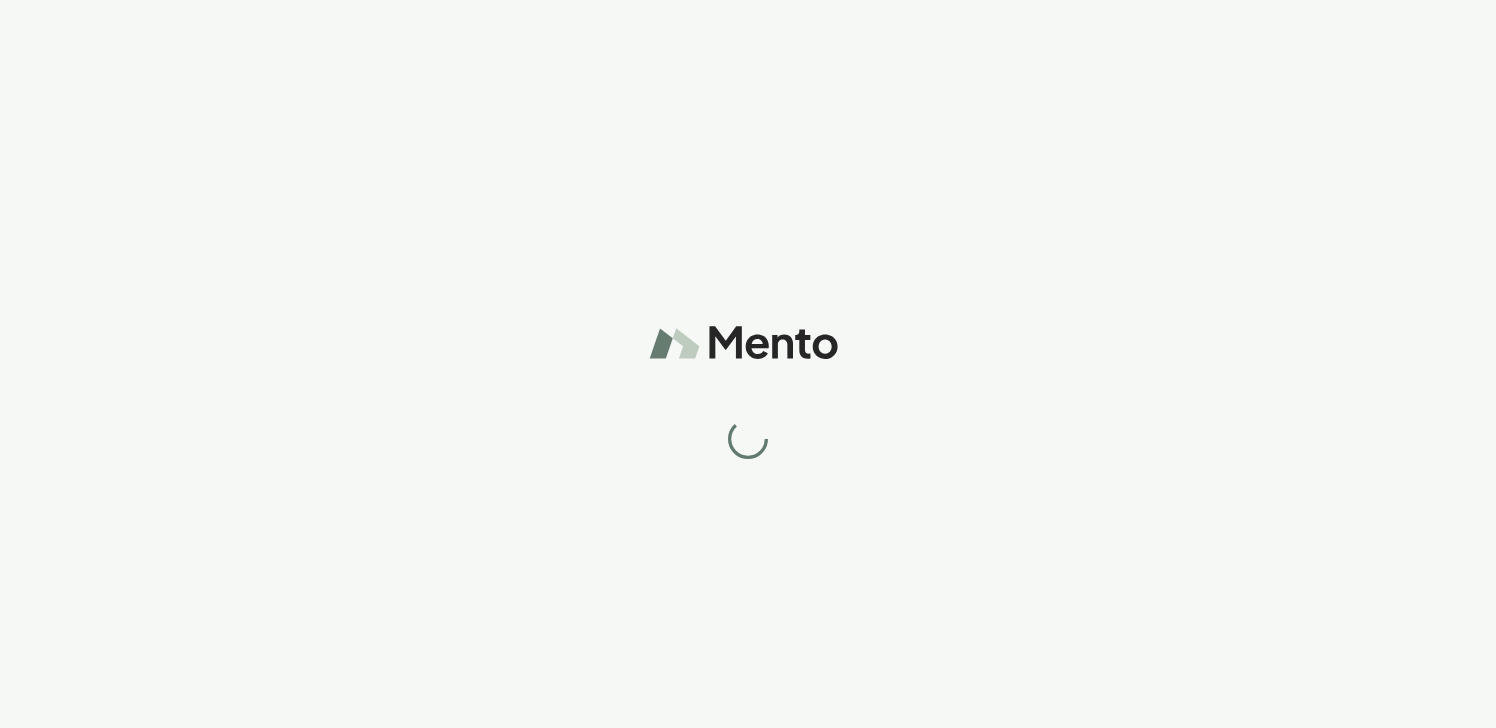 scroll, scrollTop: 0, scrollLeft: 0, axis: both 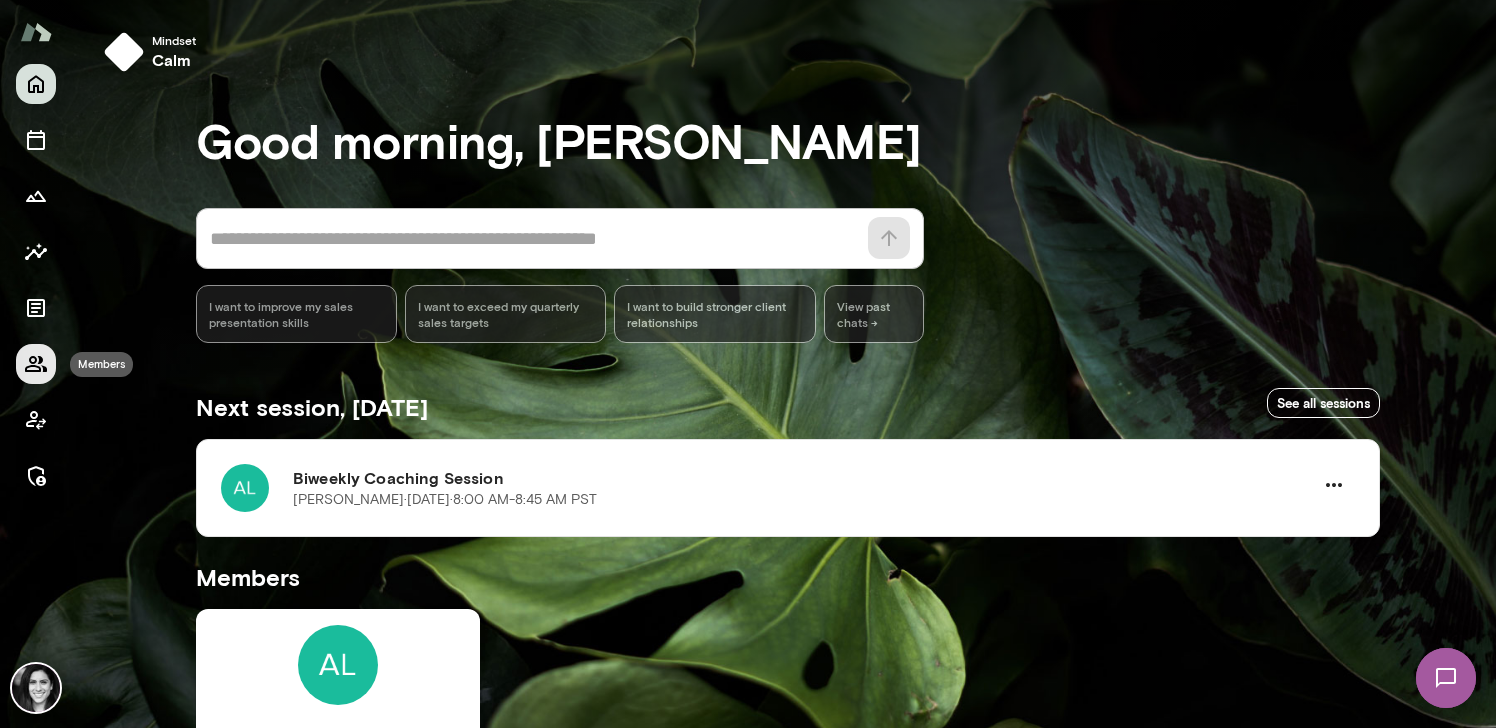 click 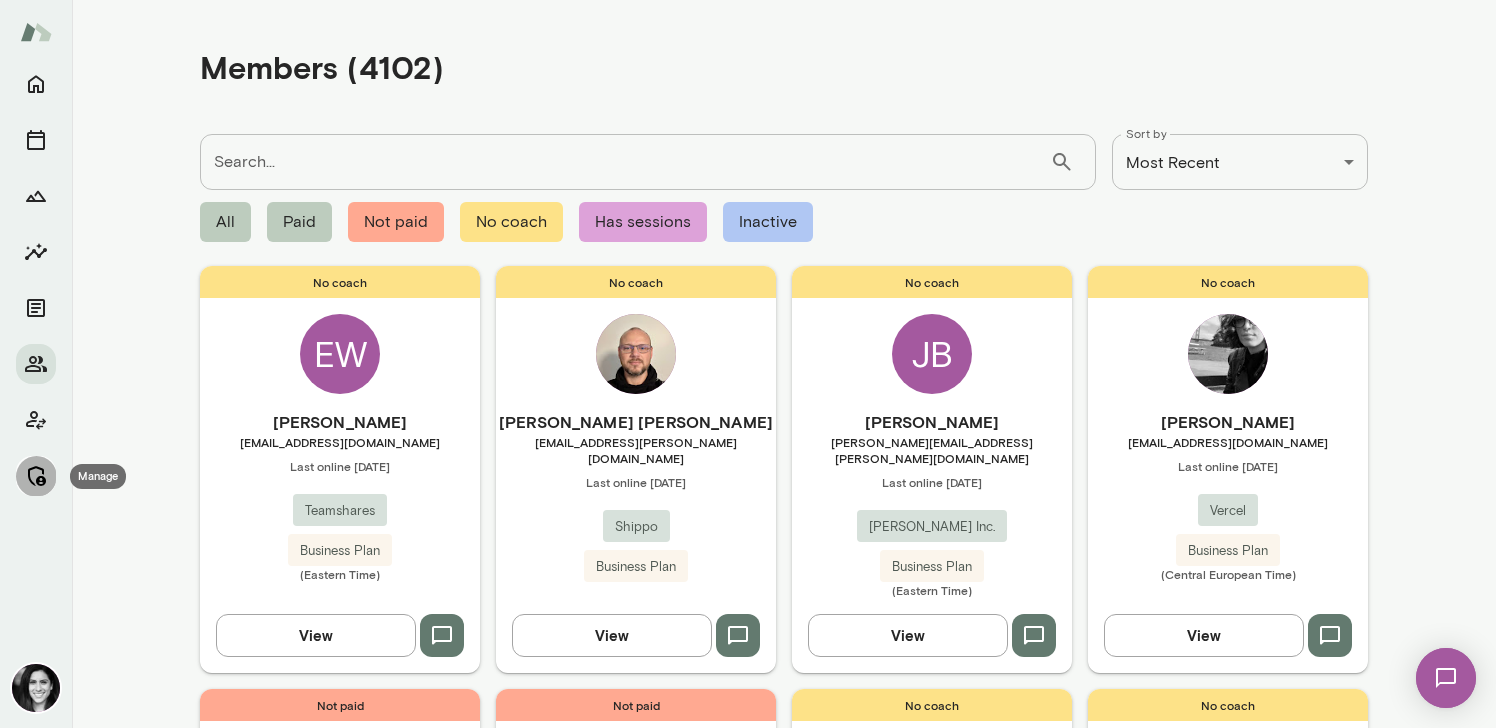 click 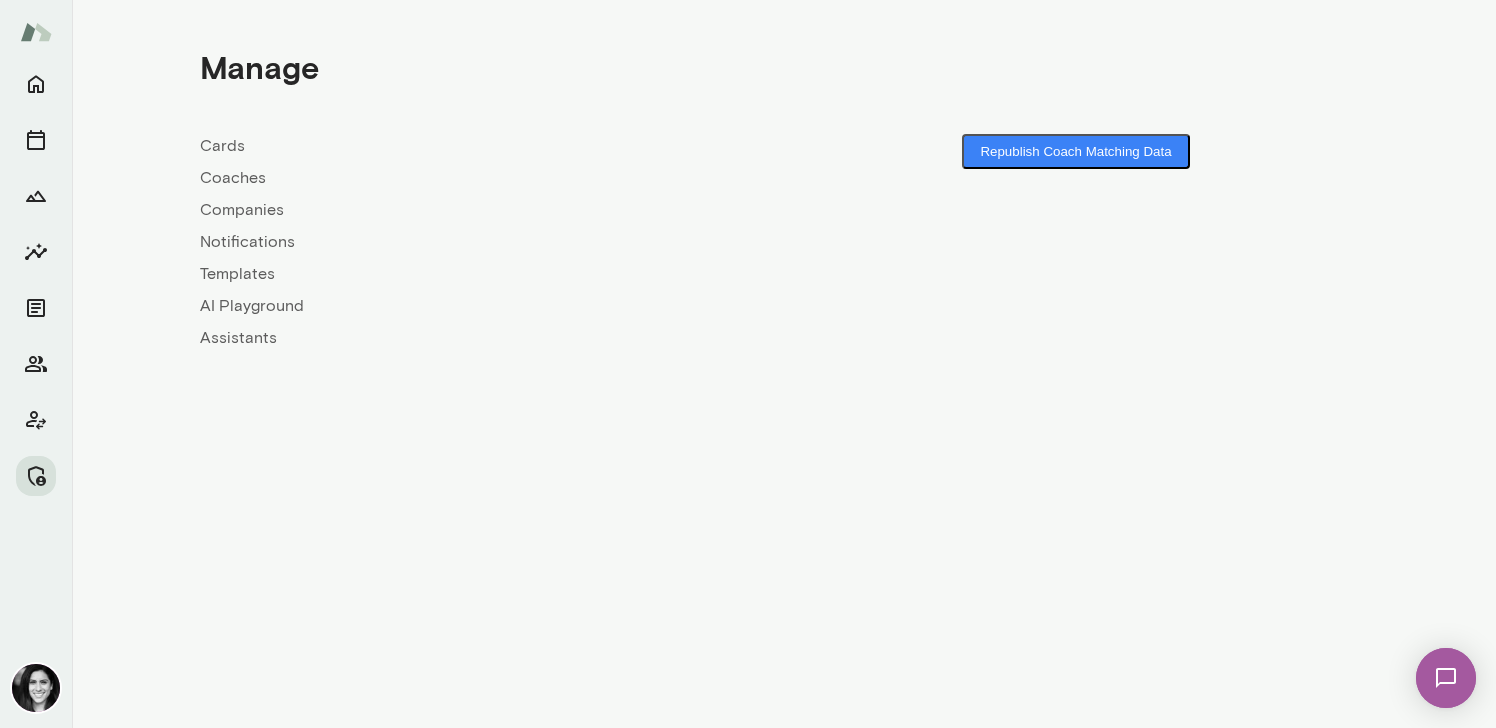 click on "Coaches" at bounding box center [492, 178] 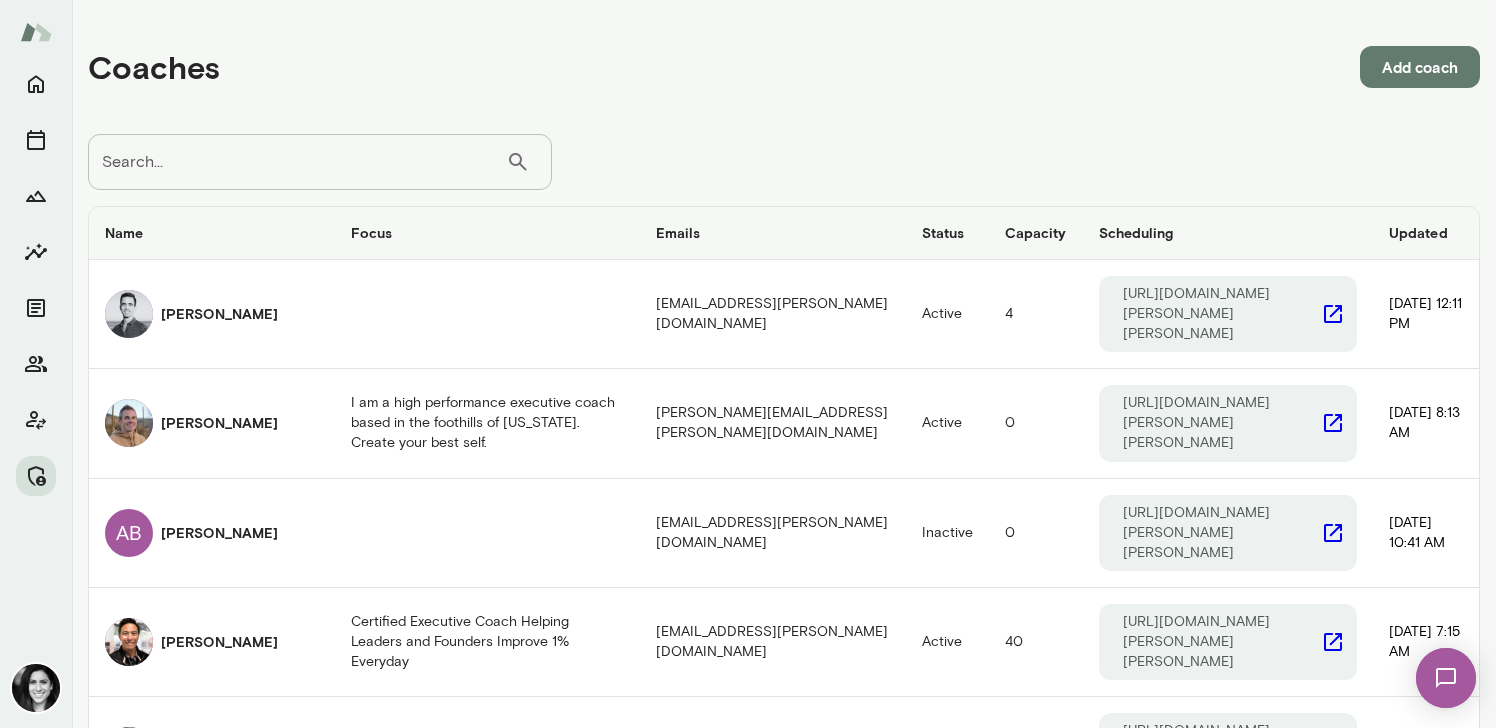 click on "Name Focus Emails Status Capacity Scheduling Updated Adam Lurie adamlurie@mento.co Active 4   https://cal.mento.co/adam-lurie Monday, October 7 12:11 PM  Adam Griffin I am a high performance executive coach based in the foothills of Colorado. Create your best self. adam@mento.co Active 0   https://cal.mento.co/adam-griffin Tuesday, May 27 8:13 AM  AB Adrian Bettridge-Wiese adrianbettridgewiese@mento.co Inactive 0   https://cal.mento.co/adrian-bw Tuesday, December 3 10:41 AM  Albert Villarde Certified Executive Coach Helping Leaders and Founders Improve 1% Everyday albertvillarde@mento.co Active 40   https://cal.mento.co/albert-villarde Friday, May 24 7:15 AM  Alex Yu alexyu@mento.co Active 0   https://cal.mento.co/alex-yu Monday, October 21 7:49 AM  Alex Marcus Founder & VC Coaches alex@mento.co Active 0   Scheduling not setup Monday, June 23 9:47 AM  Alexis Kavazanjian alexiskavazanjian@mento.co Active 6   https://cal.mento.co/alexis-kavazanjian Wednesday, February 14 5:46 PM  Allyson Tom Active 2" at bounding box center [784, 1289] 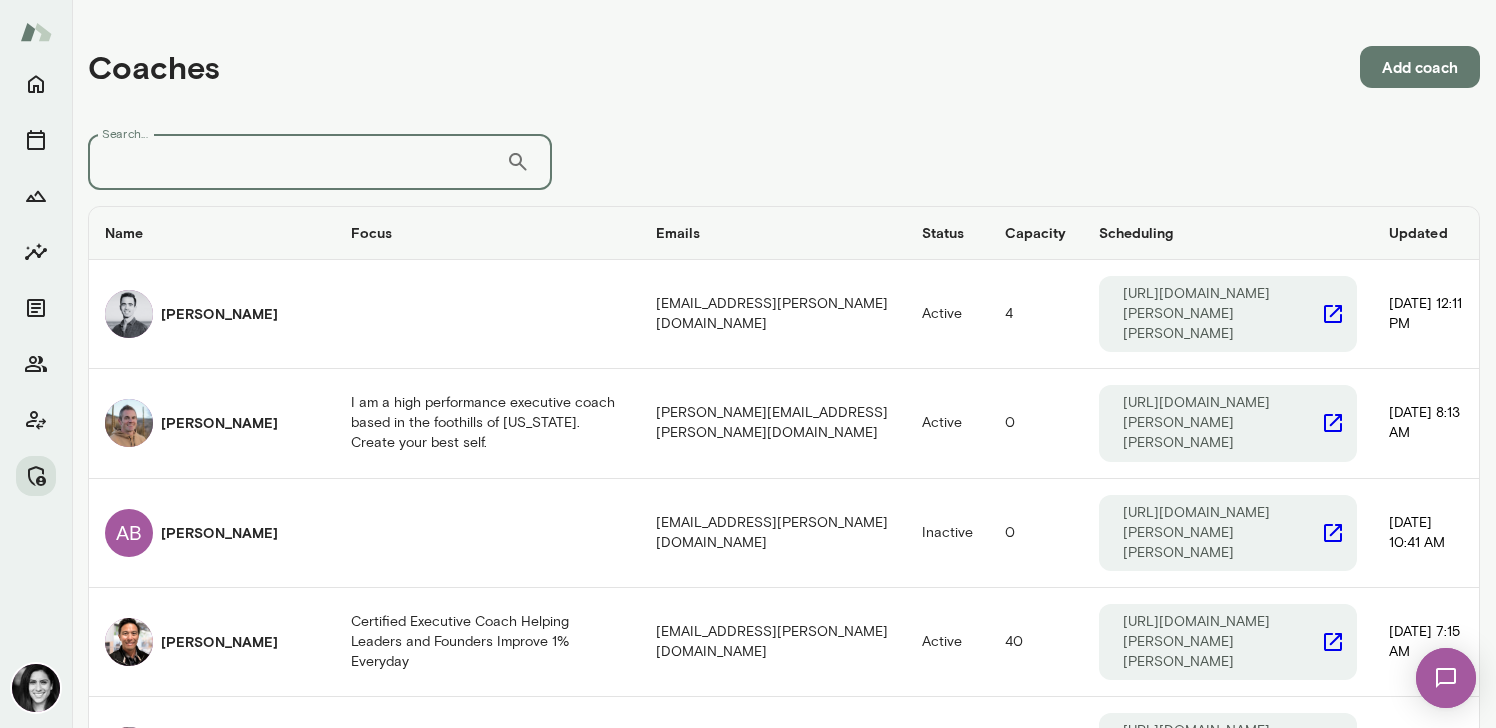 click on "Search..." at bounding box center [297, 162] 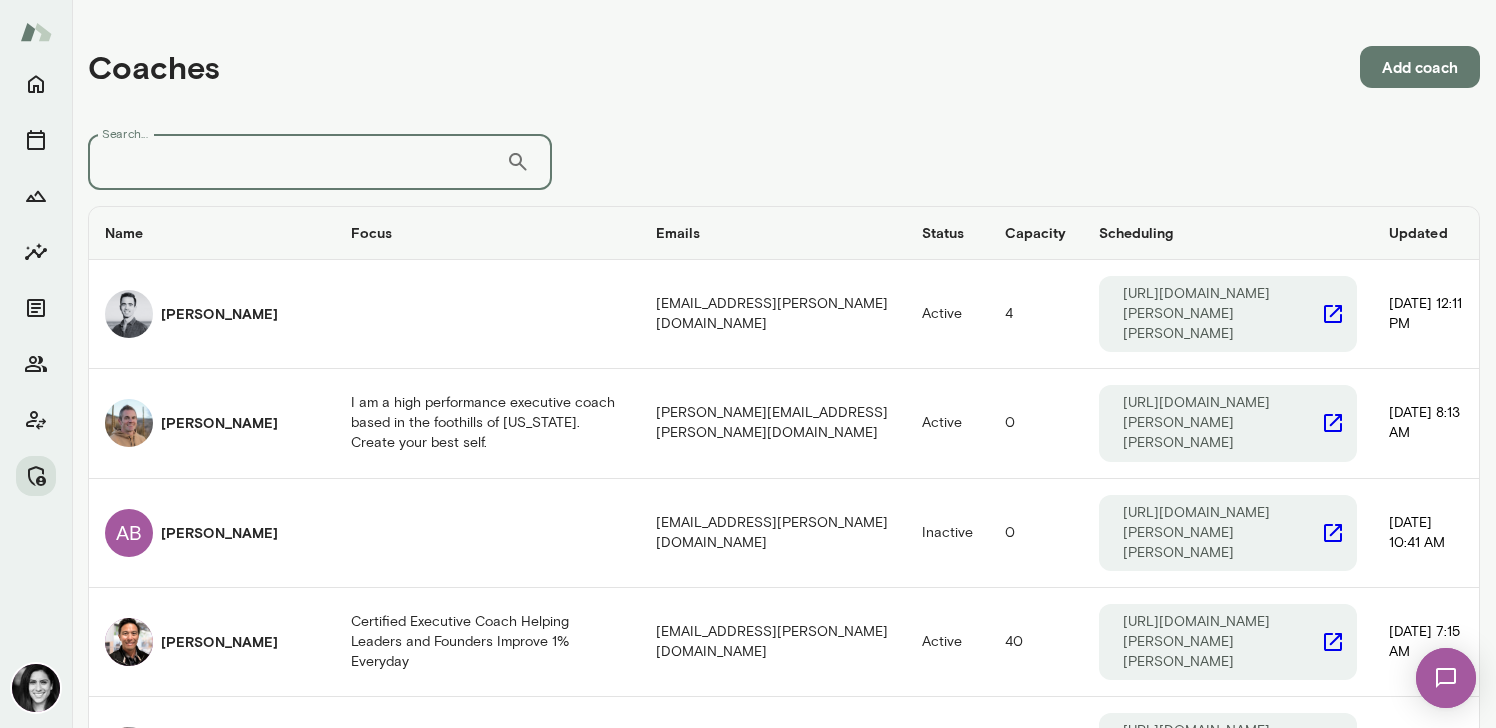 paste on "**********" 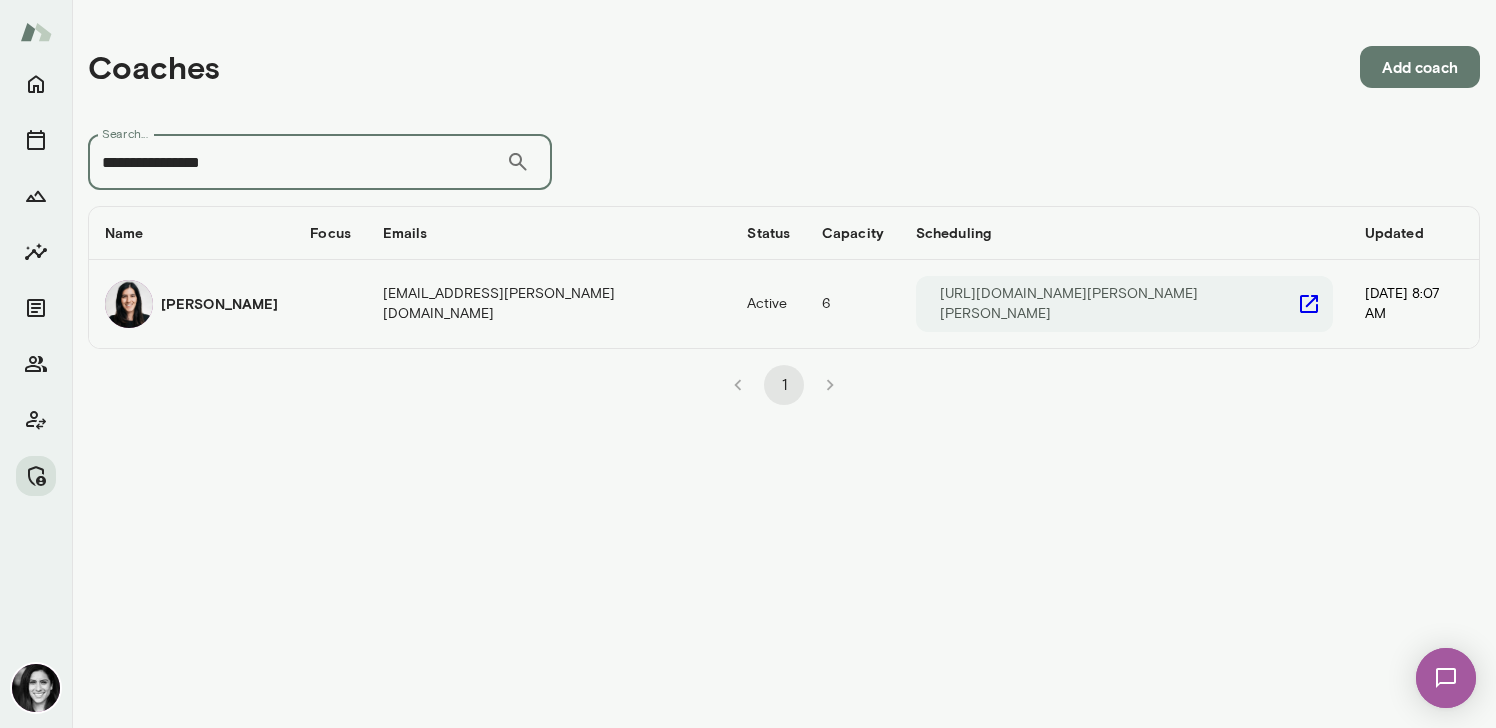 type on "**********" 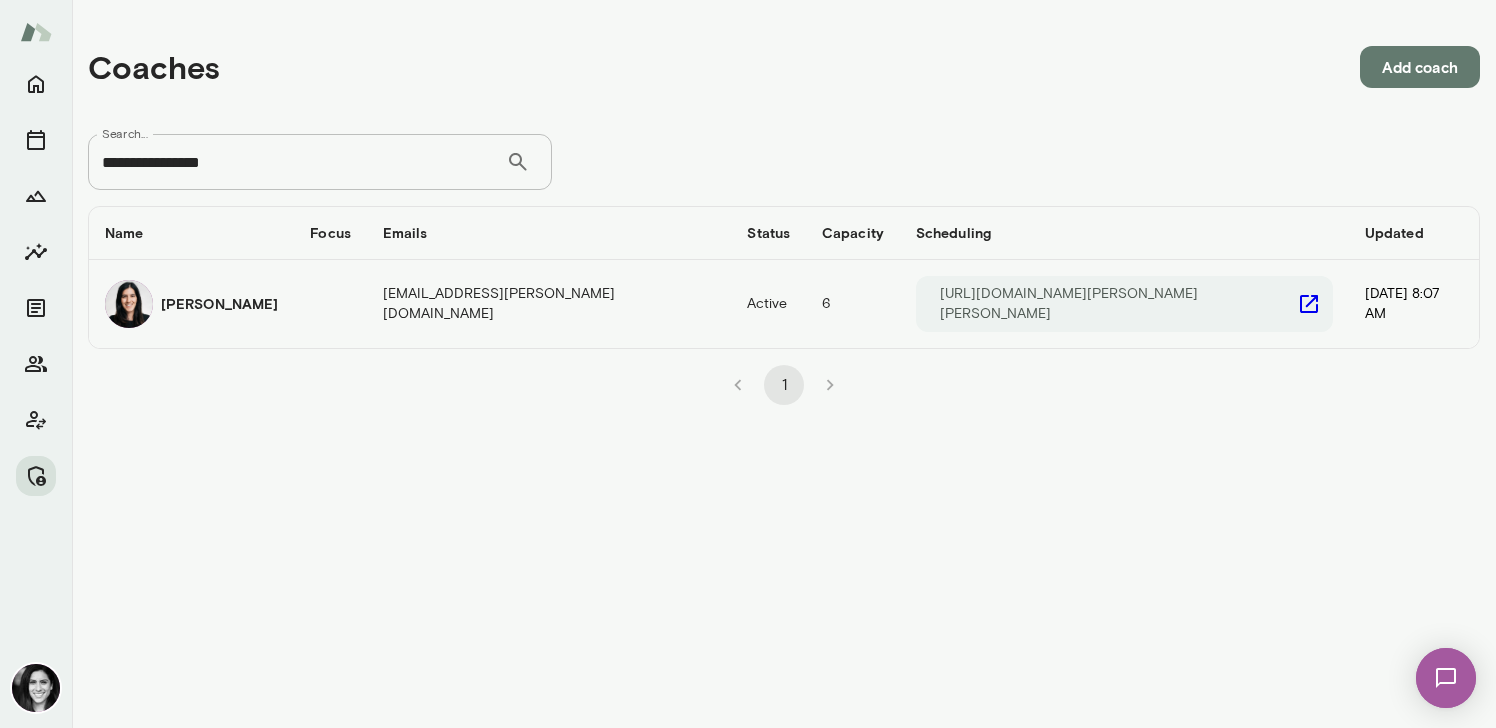 click on "Katrina Bilella" at bounding box center (191, 304) 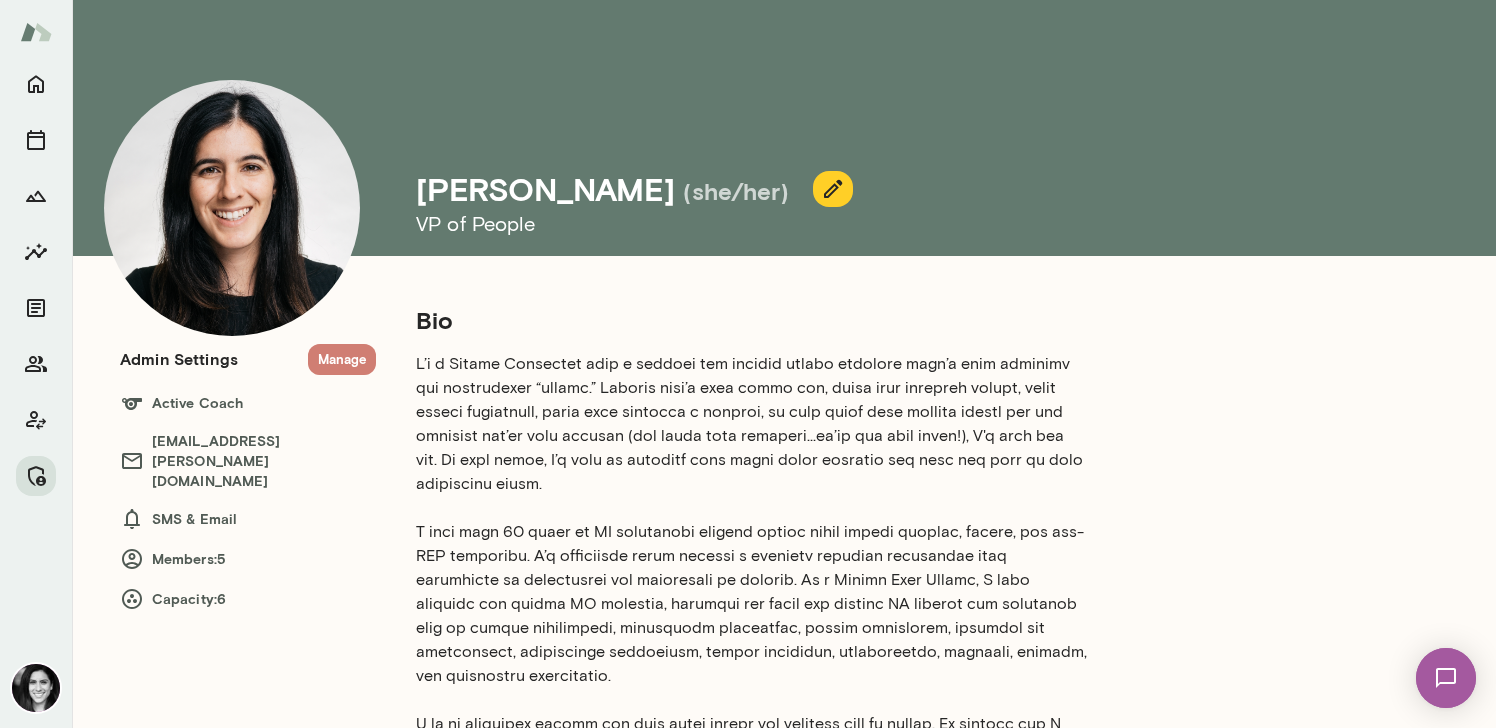 click on "Manage" at bounding box center [342, 359] 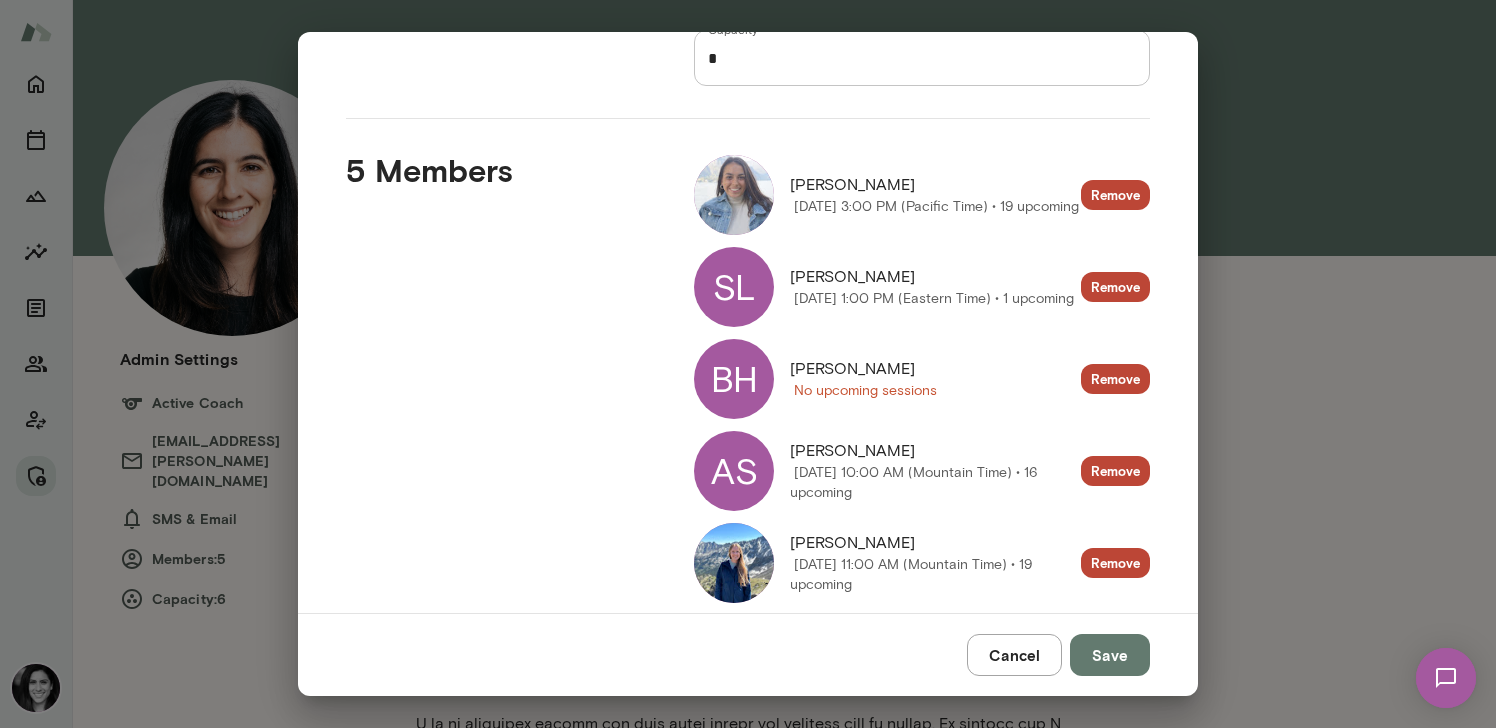 scroll, scrollTop: 236, scrollLeft: 0, axis: vertical 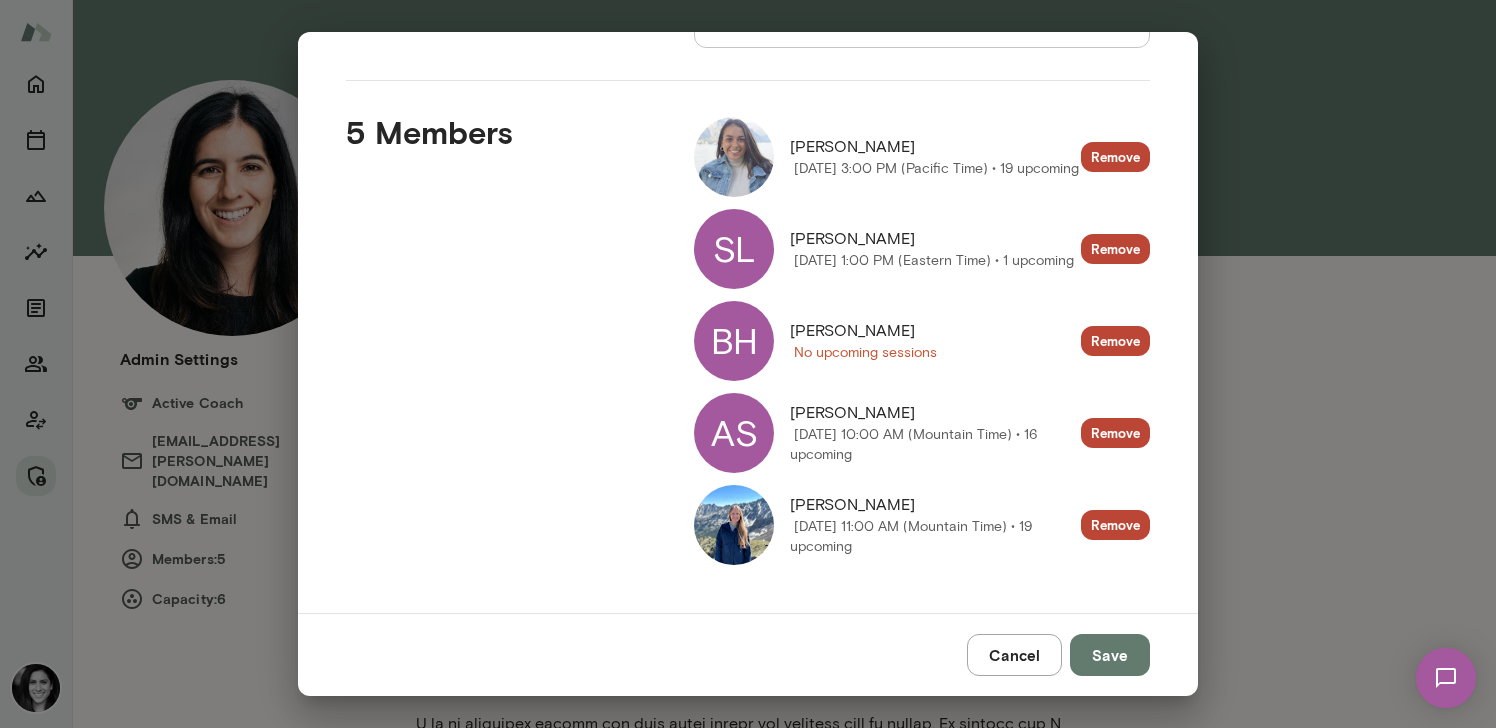 click at bounding box center [734, 525] 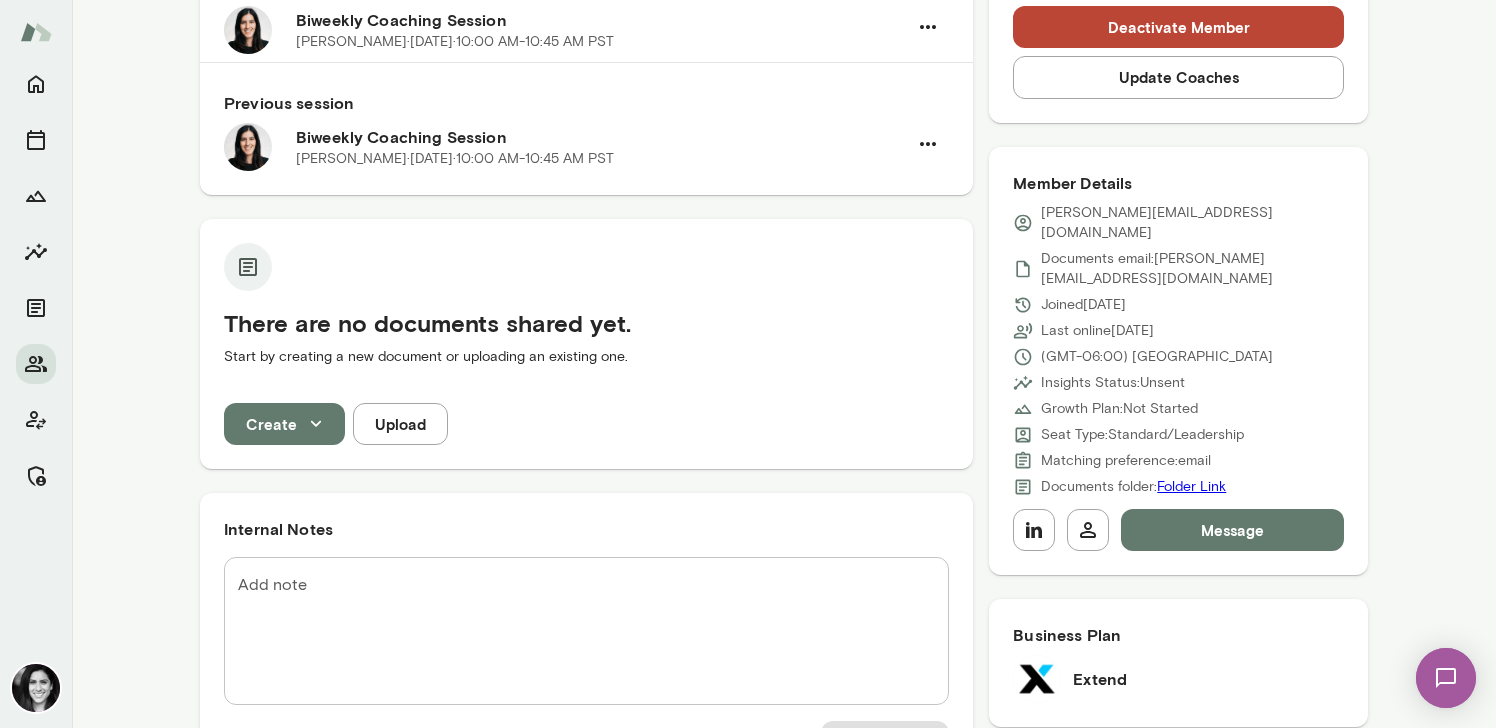 scroll, scrollTop: 0, scrollLeft: 0, axis: both 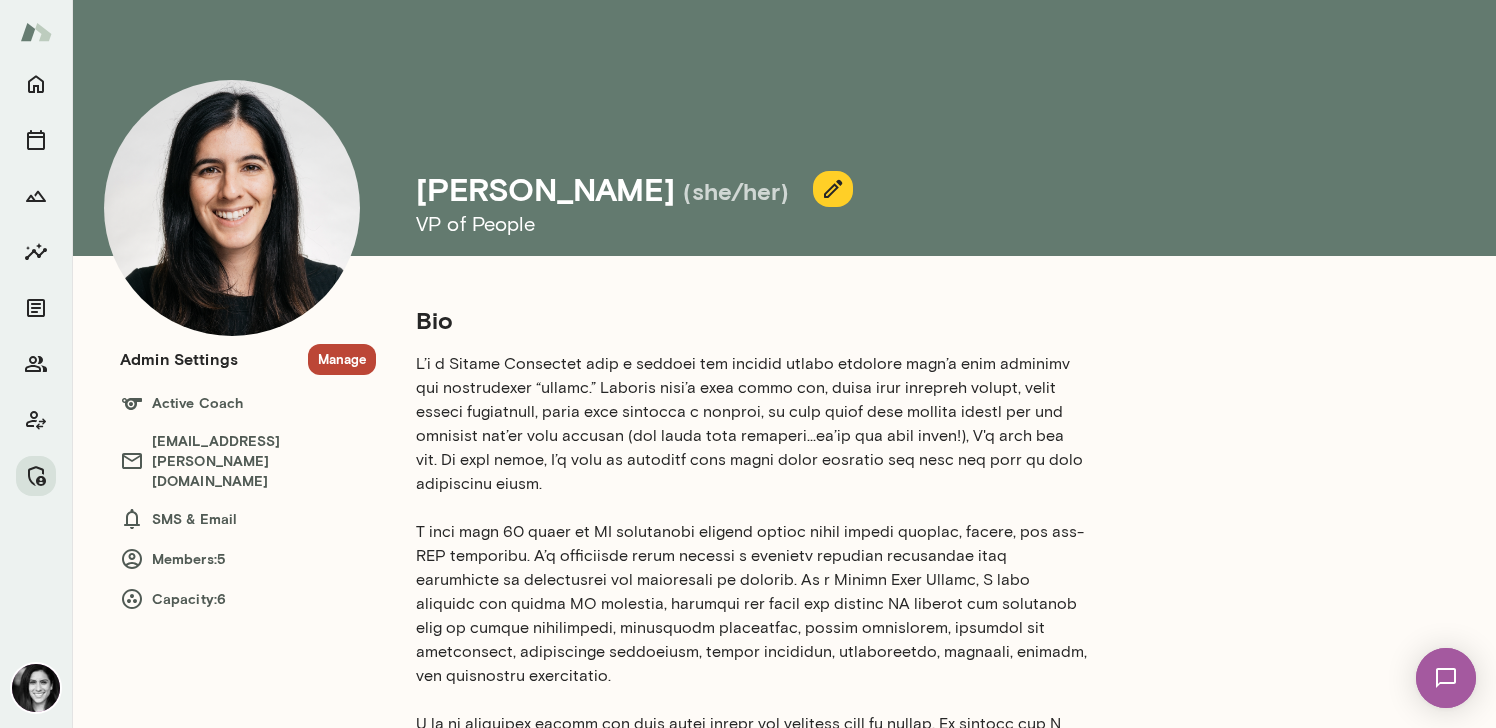 click on "Manage" at bounding box center [342, 359] 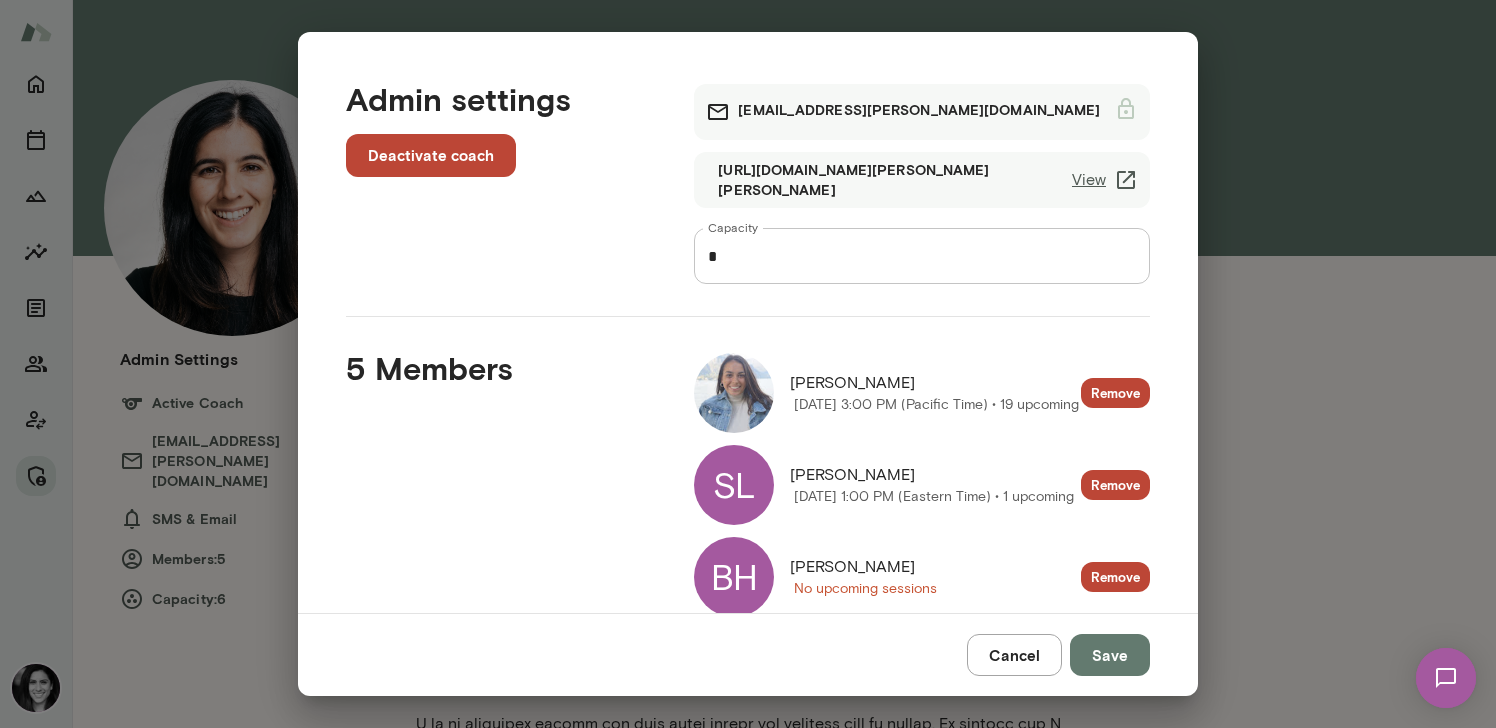scroll, scrollTop: 236, scrollLeft: 0, axis: vertical 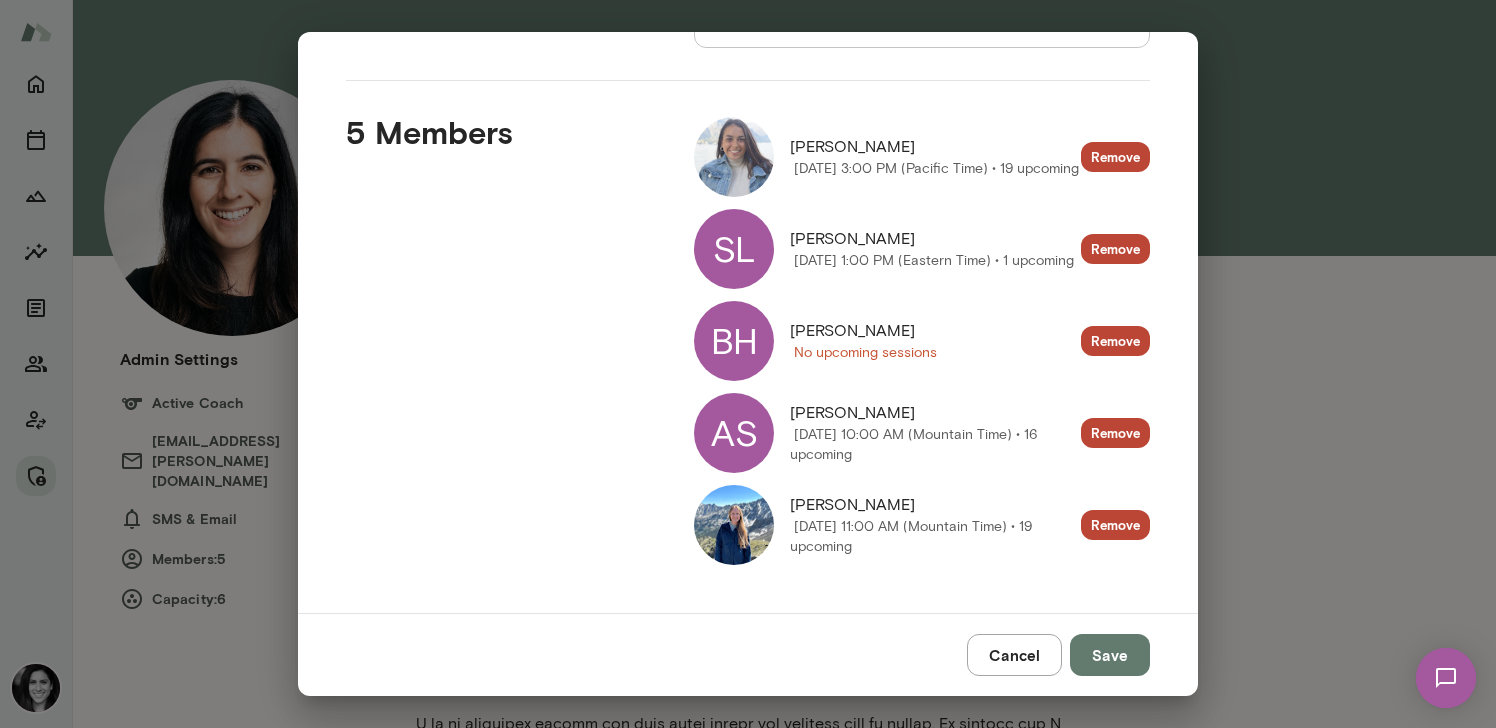 click on "AS" at bounding box center (734, 433) 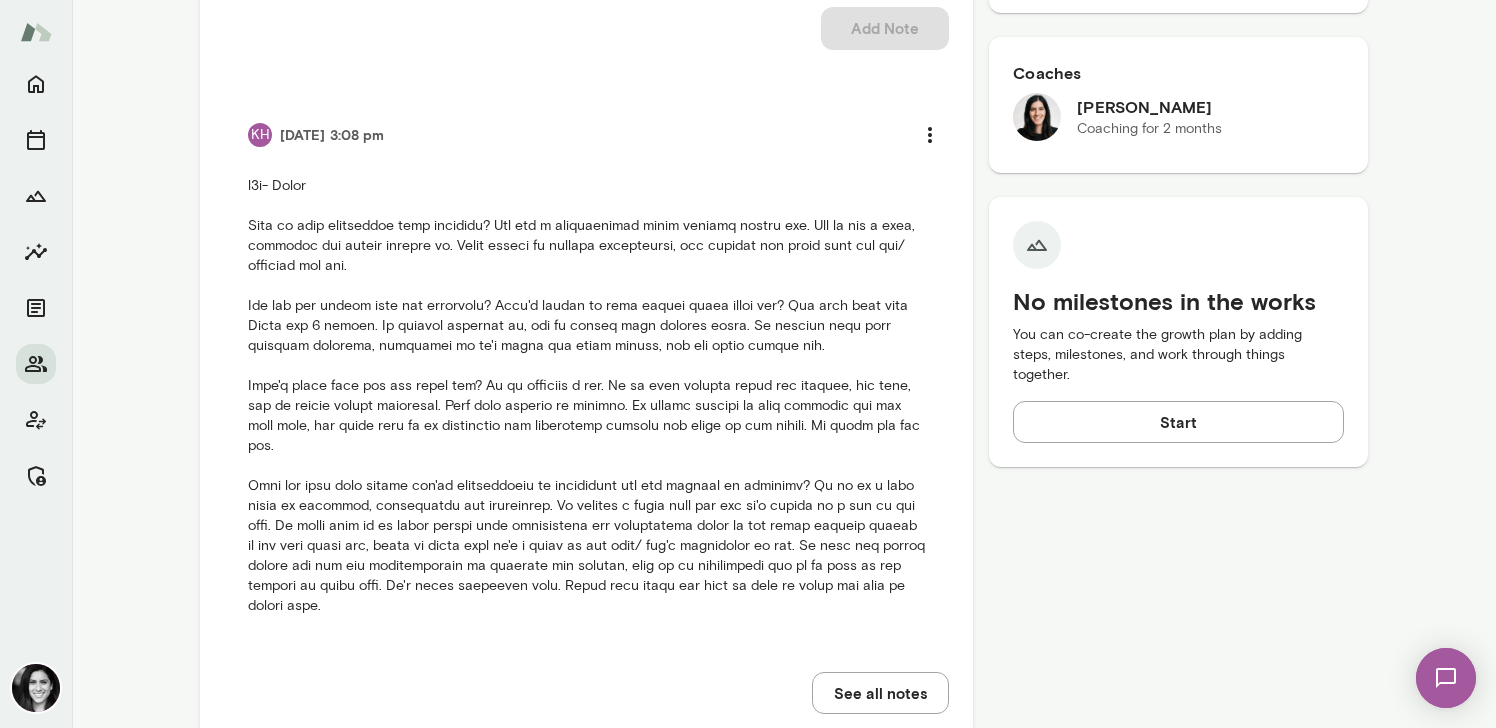 scroll, scrollTop: 1011, scrollLeft: 0, axis: vertical 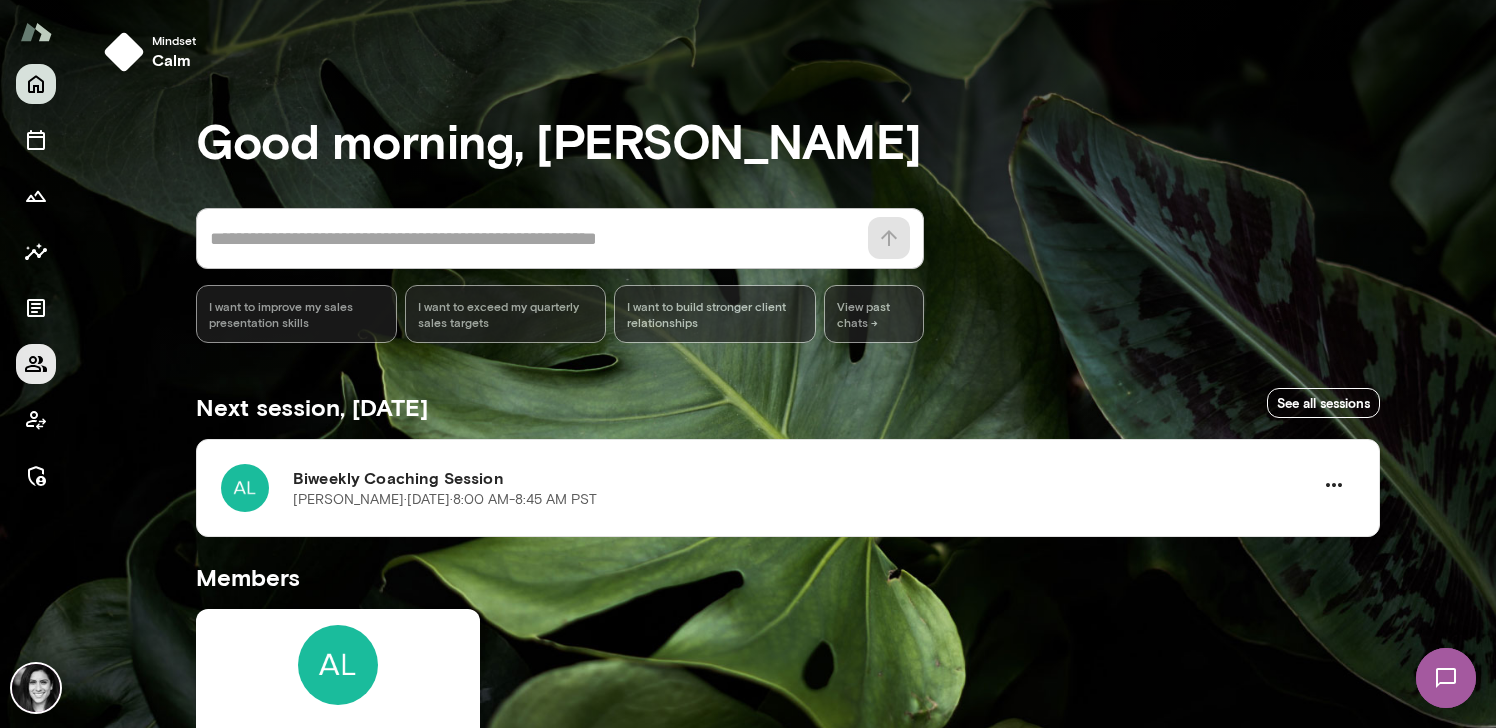 click at bounding box center (36, 364) 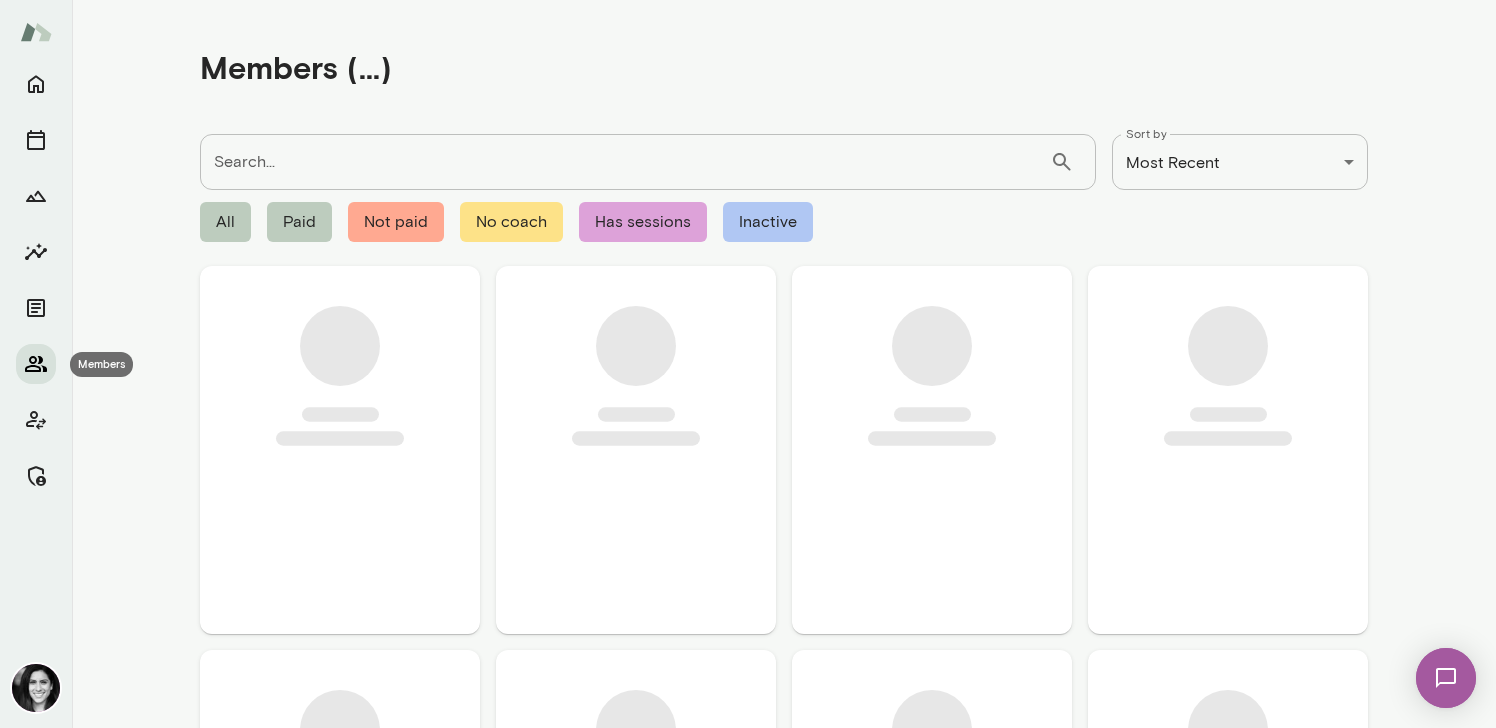 click 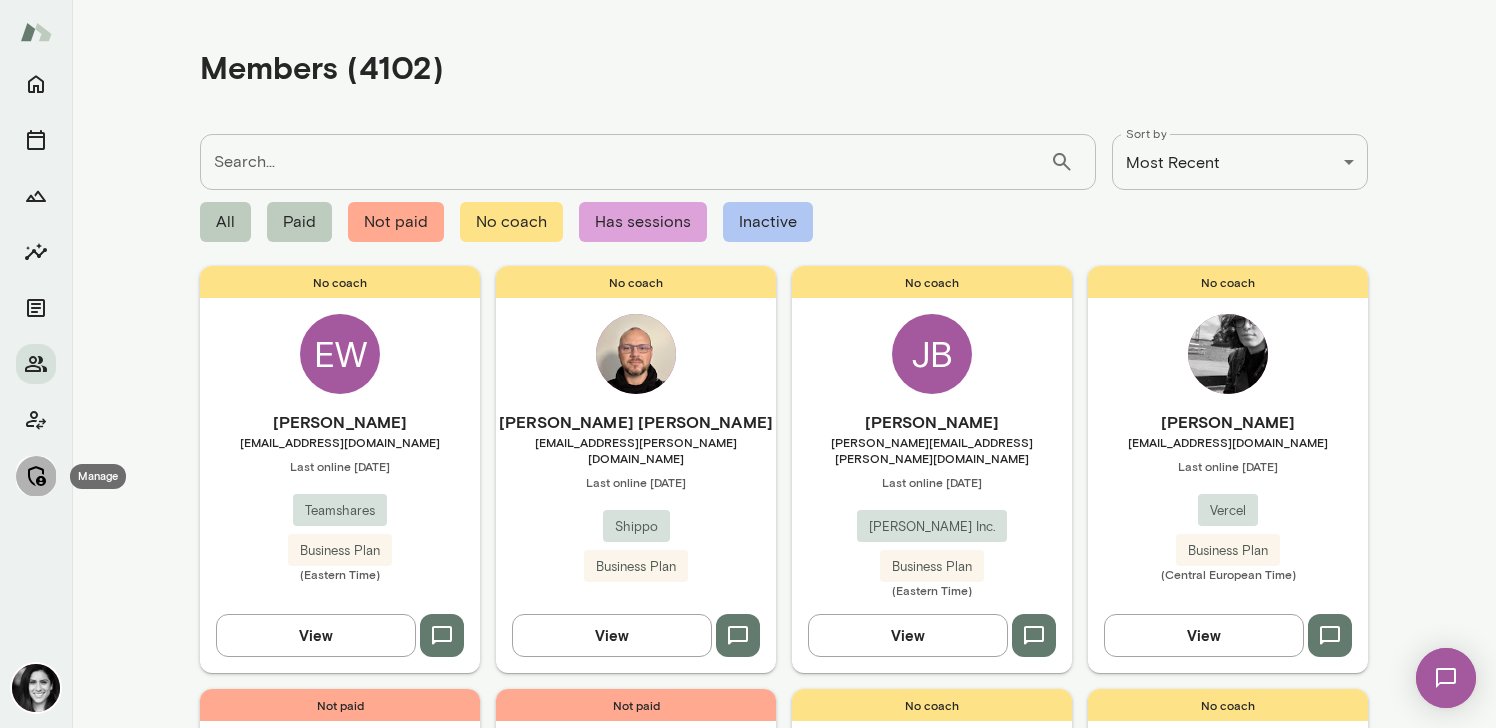 click at bounding box center (36, 476) 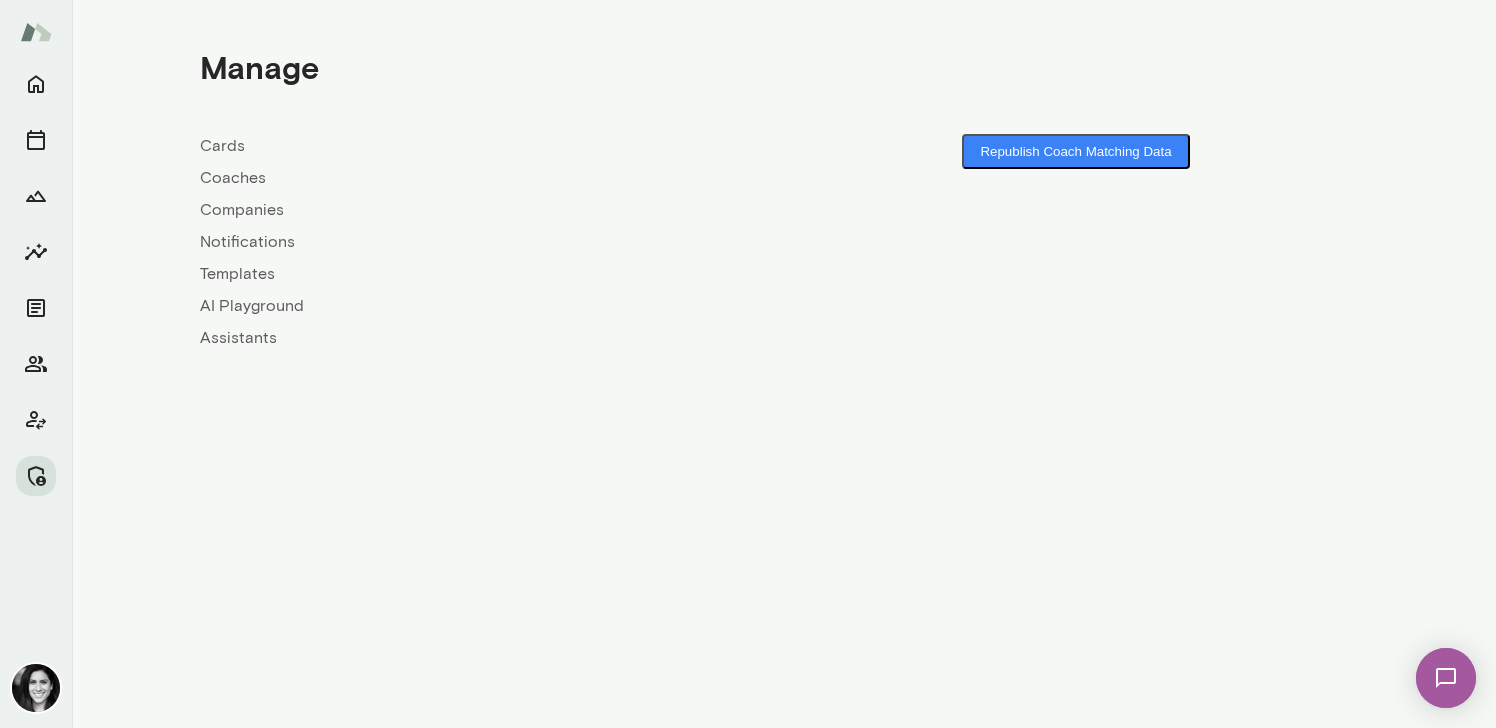 click on "Coaches" at bounding box center (492, 178) 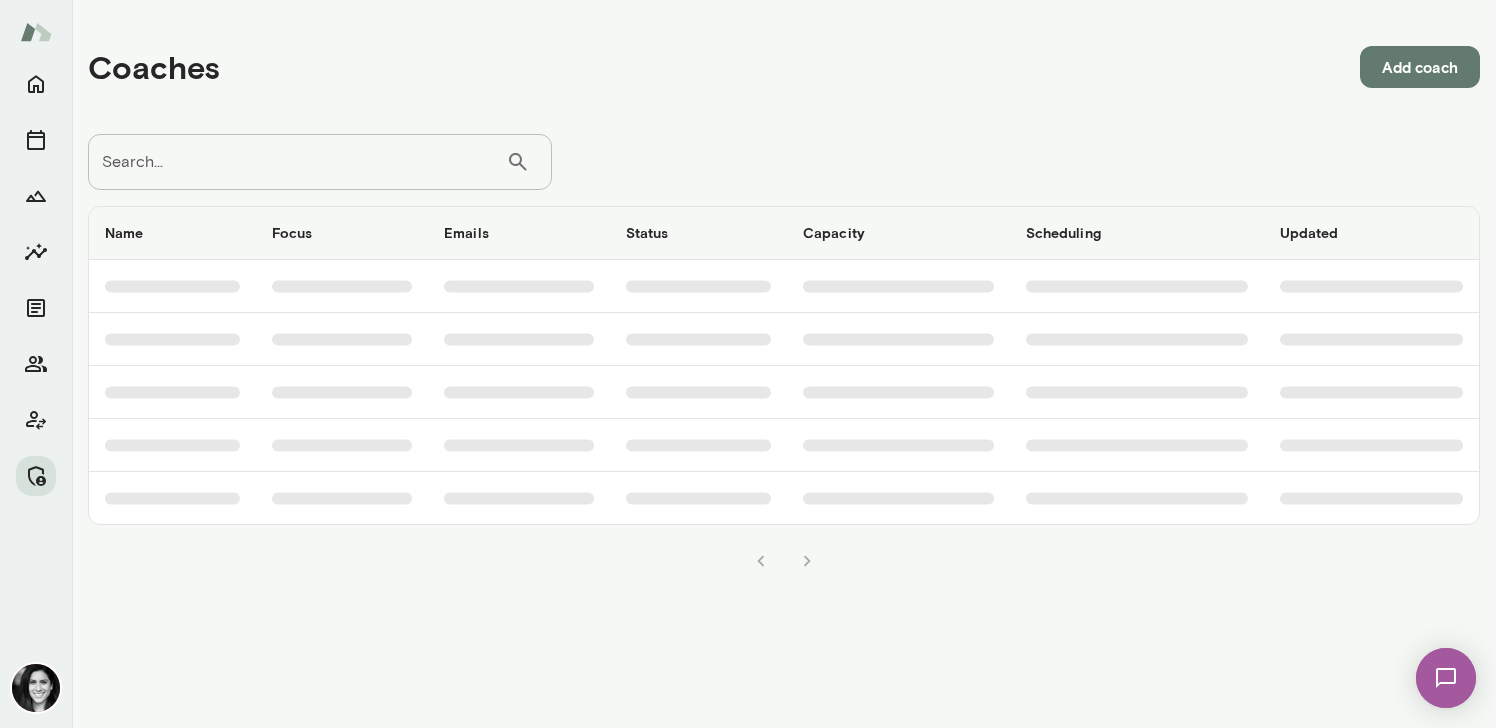 click on "Search..." at bounding box center [297, 162] 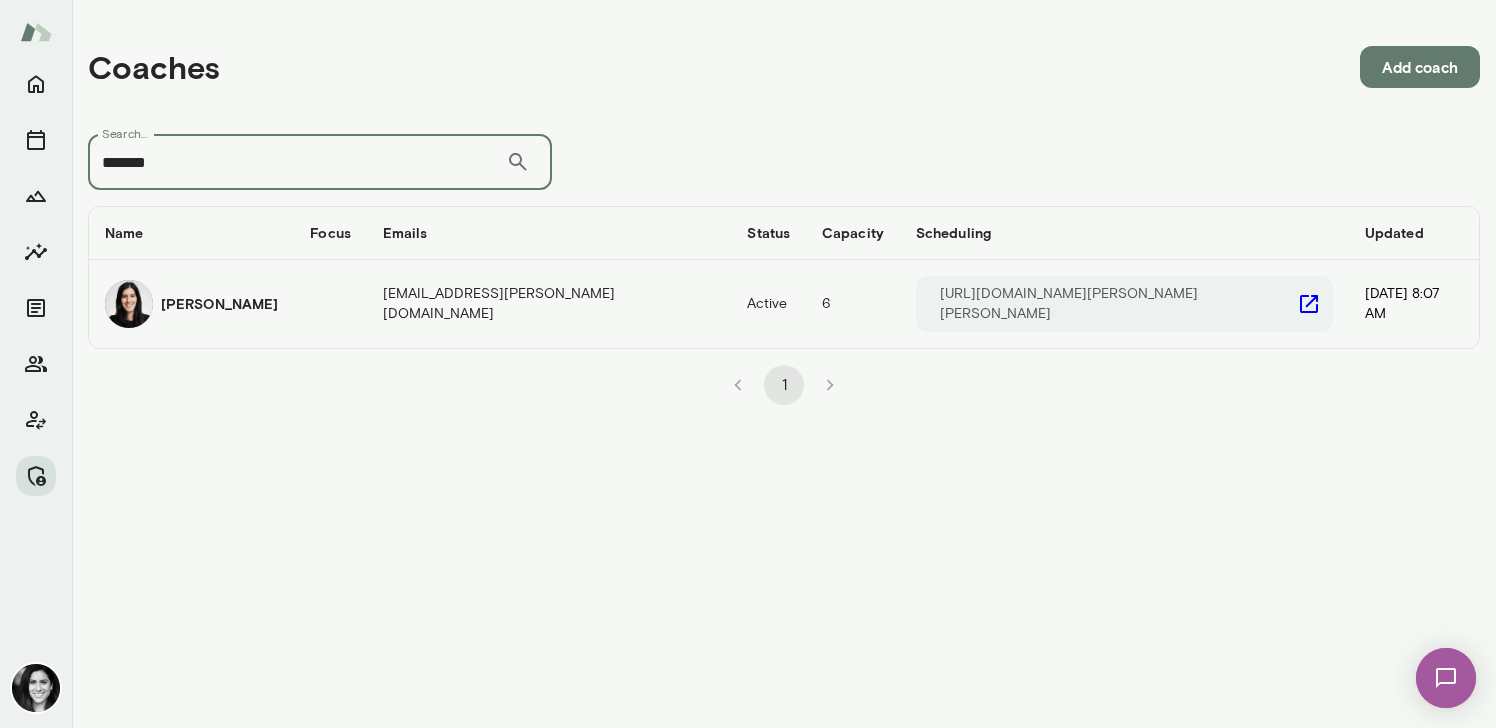 type on "*******" 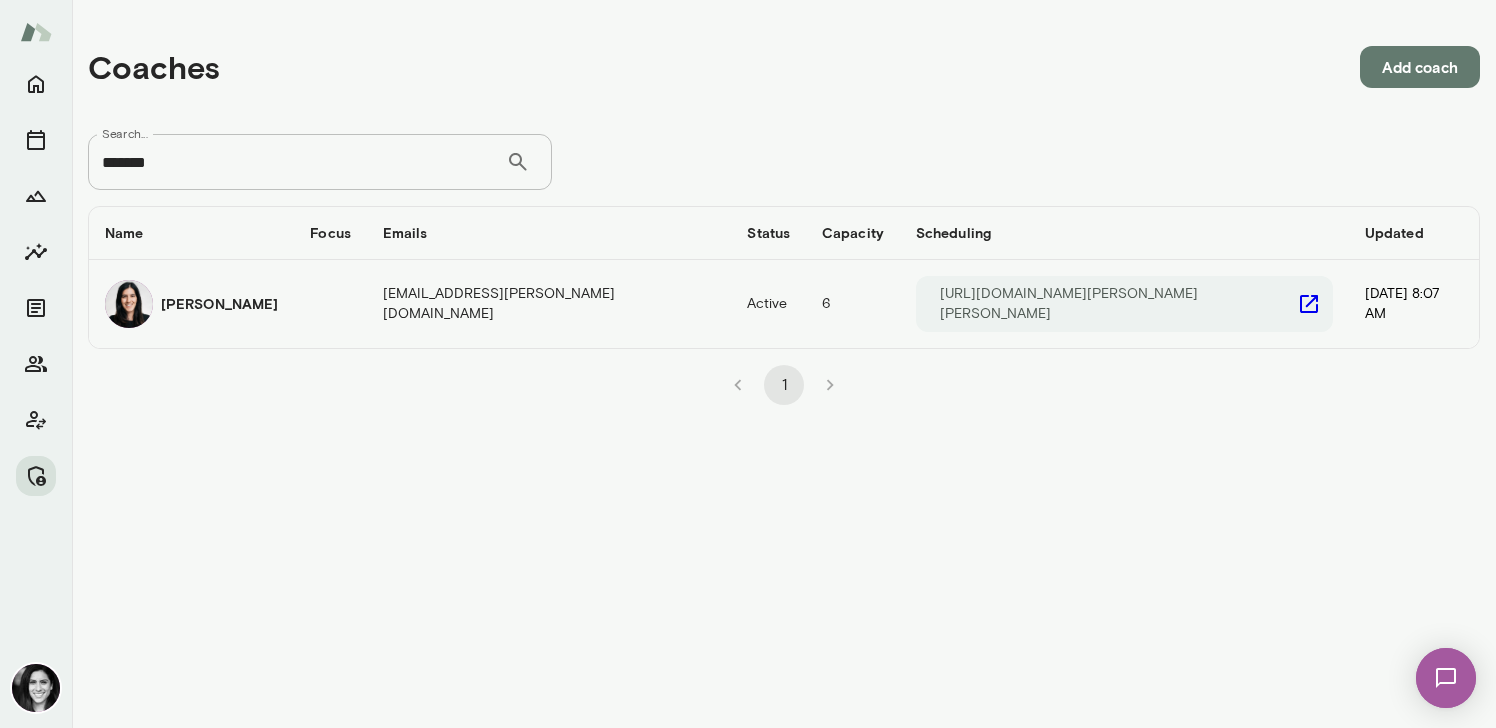 click on "Katrina Bilella" at bounding box center [219, 304] 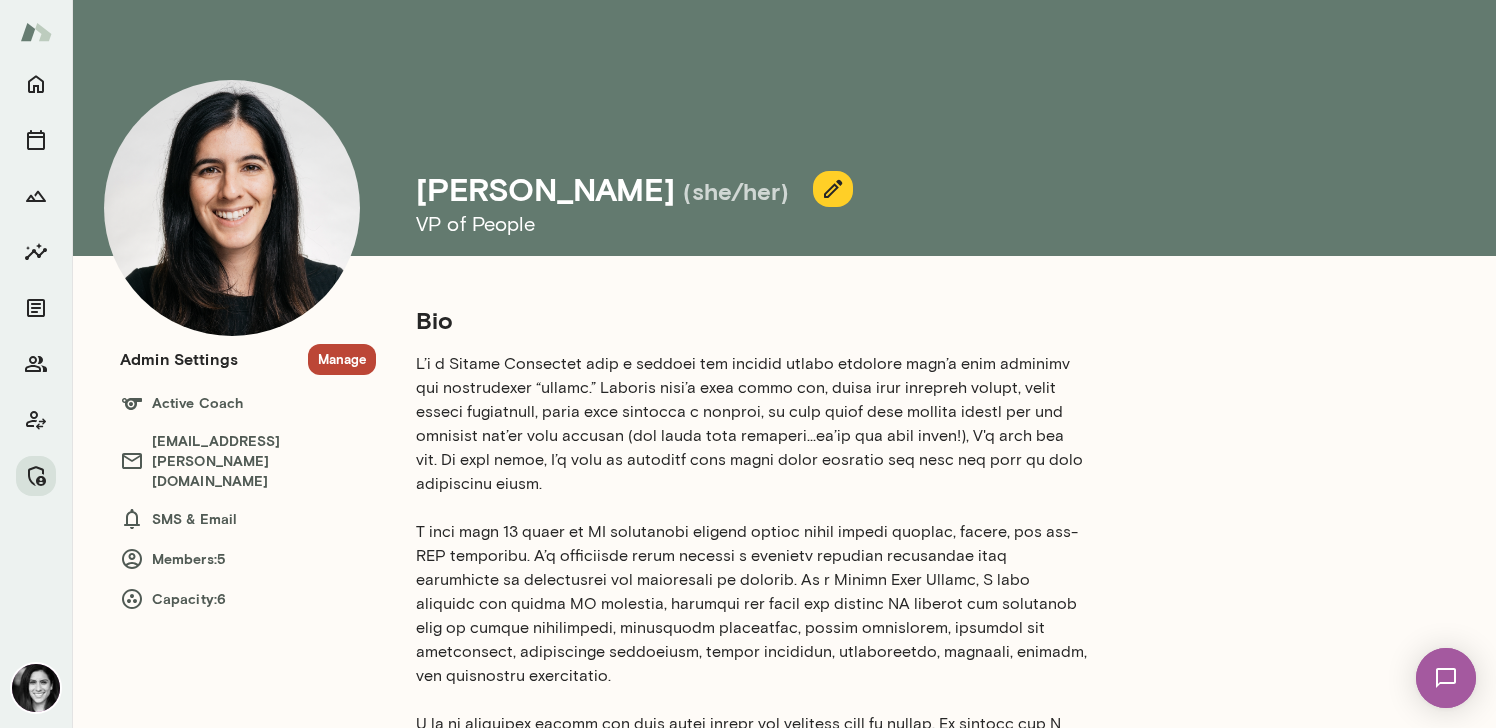 click on "Manage" at bounding box center (342, 359) 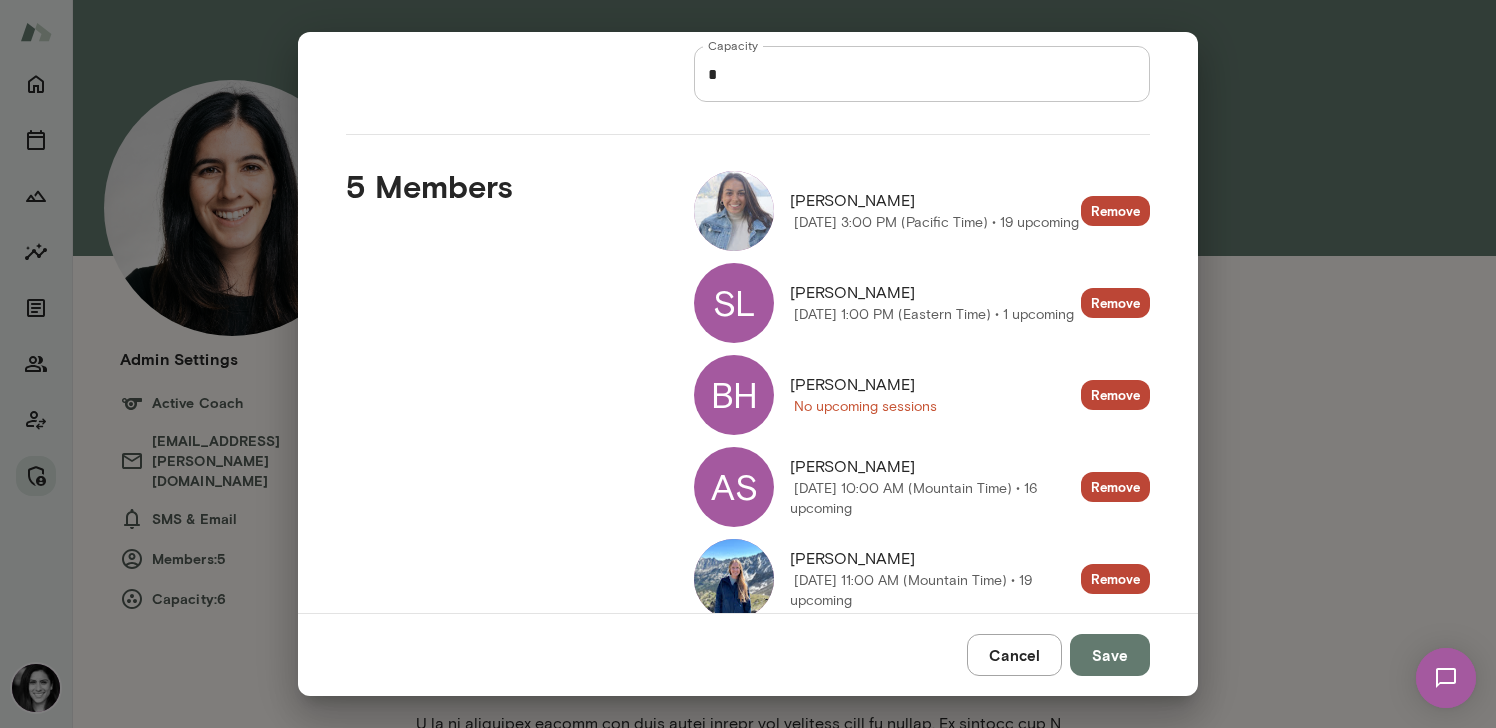 scroll, scrollTop: 222, scrollLeft: 0, axis: vertical 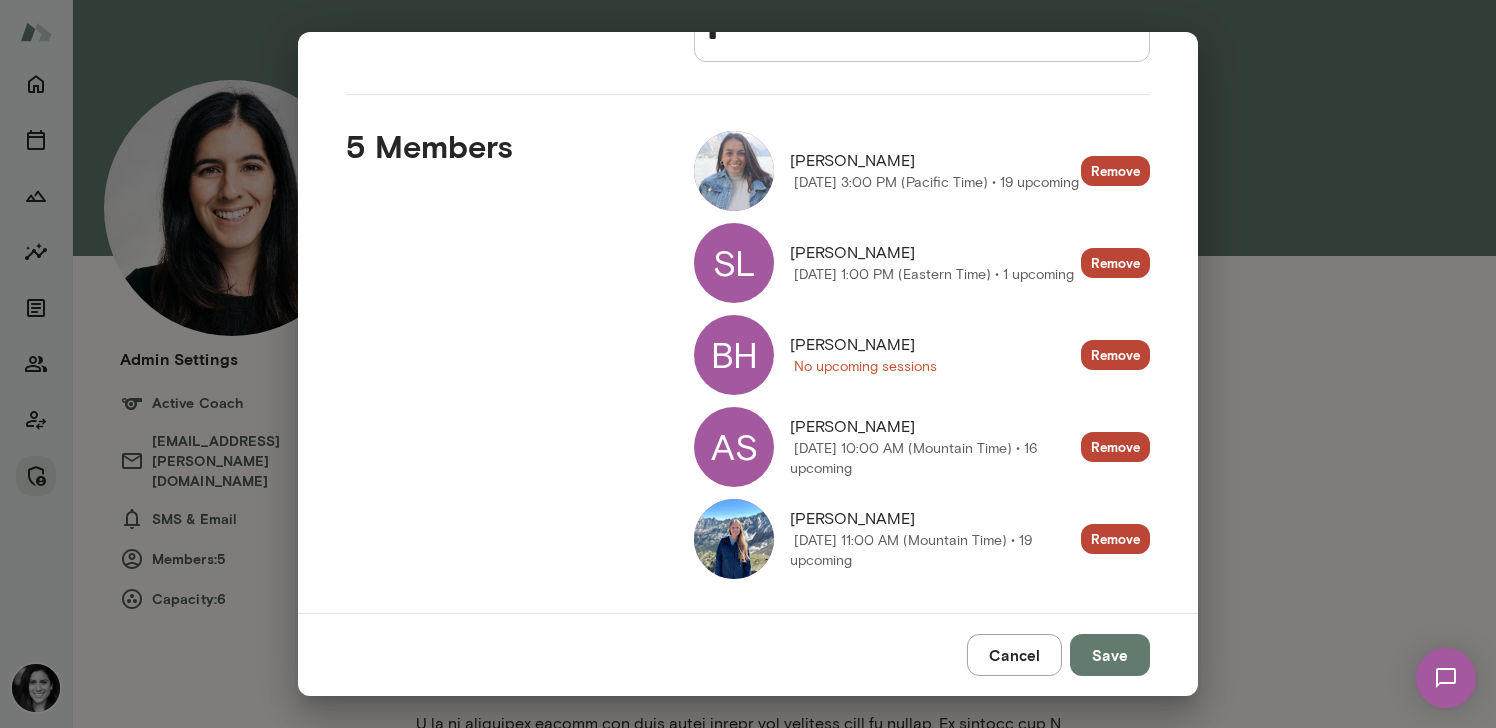 click on "BH" at bounding box center [734, 355] 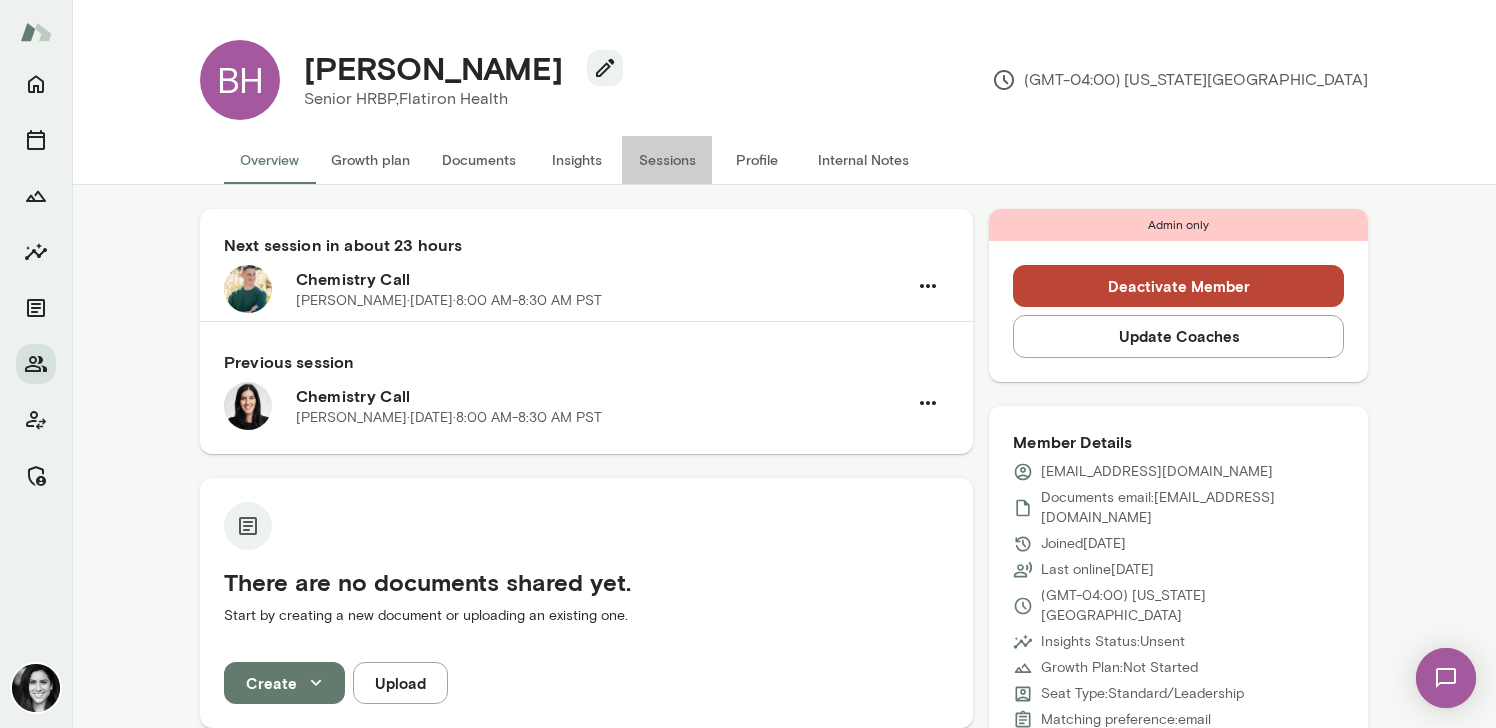 click on "Sessions" at bounding box center (667, 160) 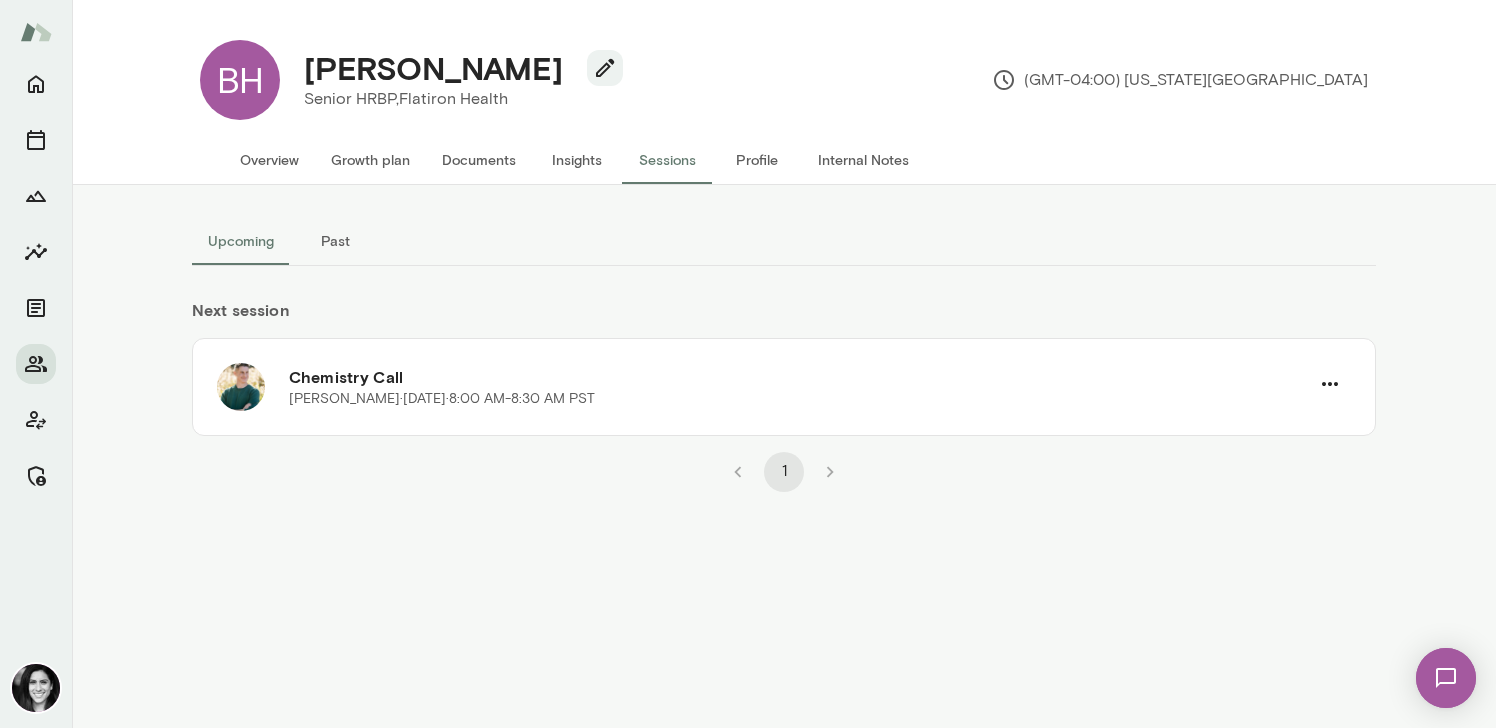 click on "Overview" at bounding box center (269, 160) 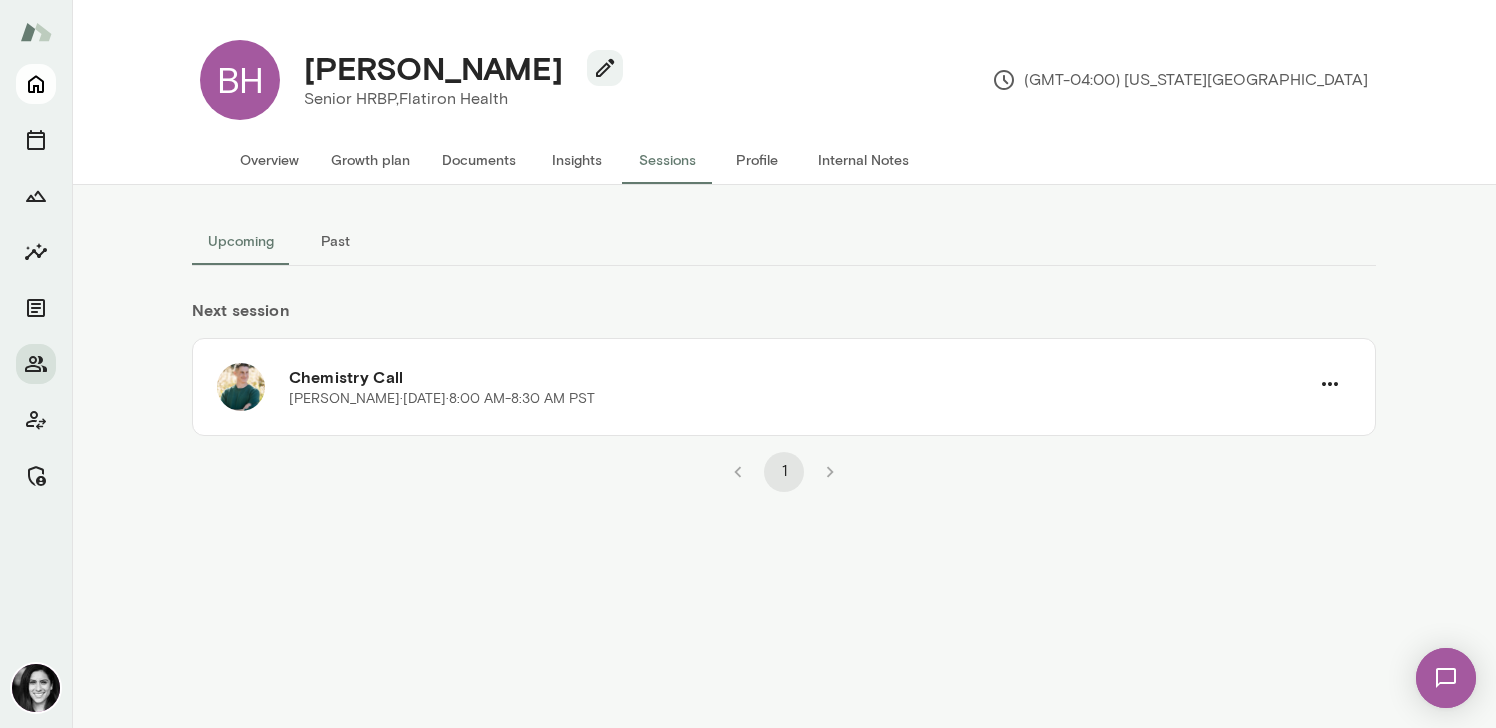 click 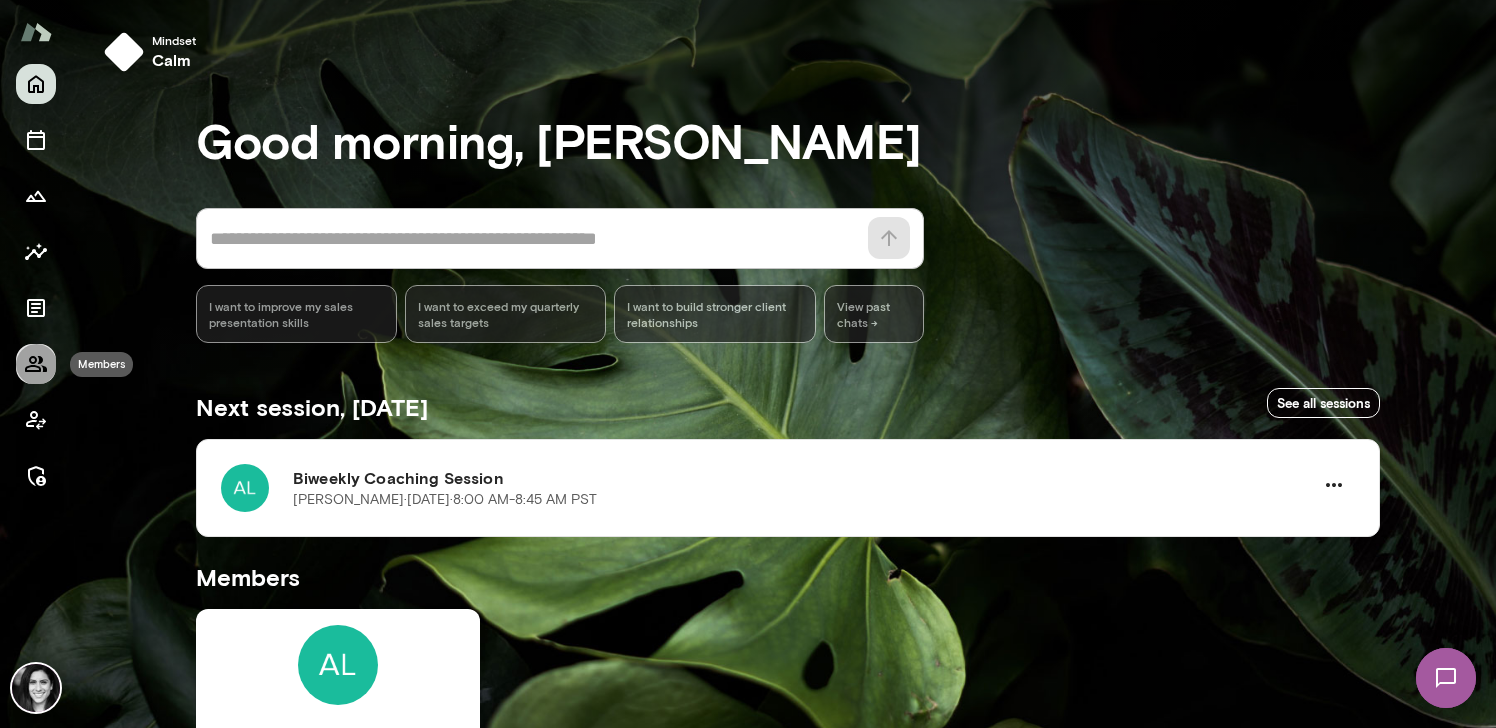 click 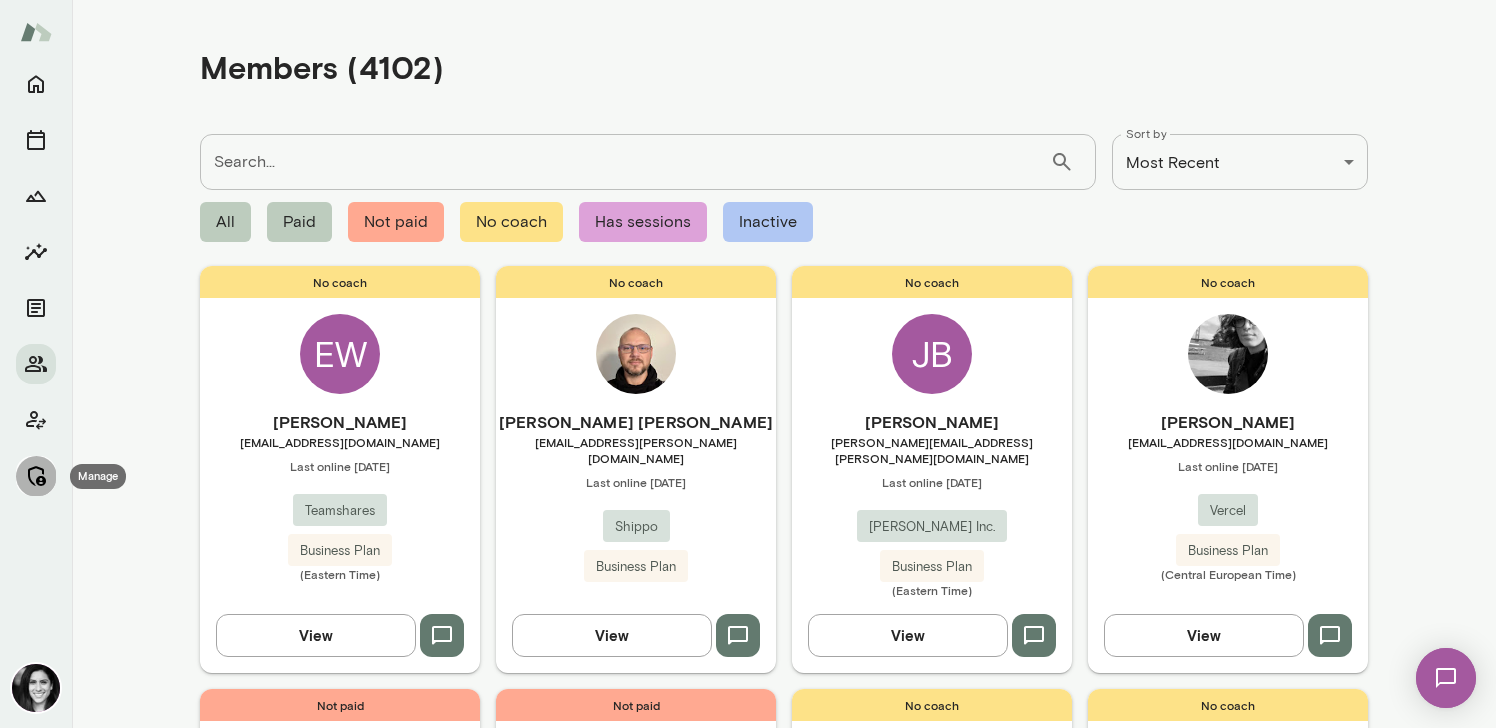 click 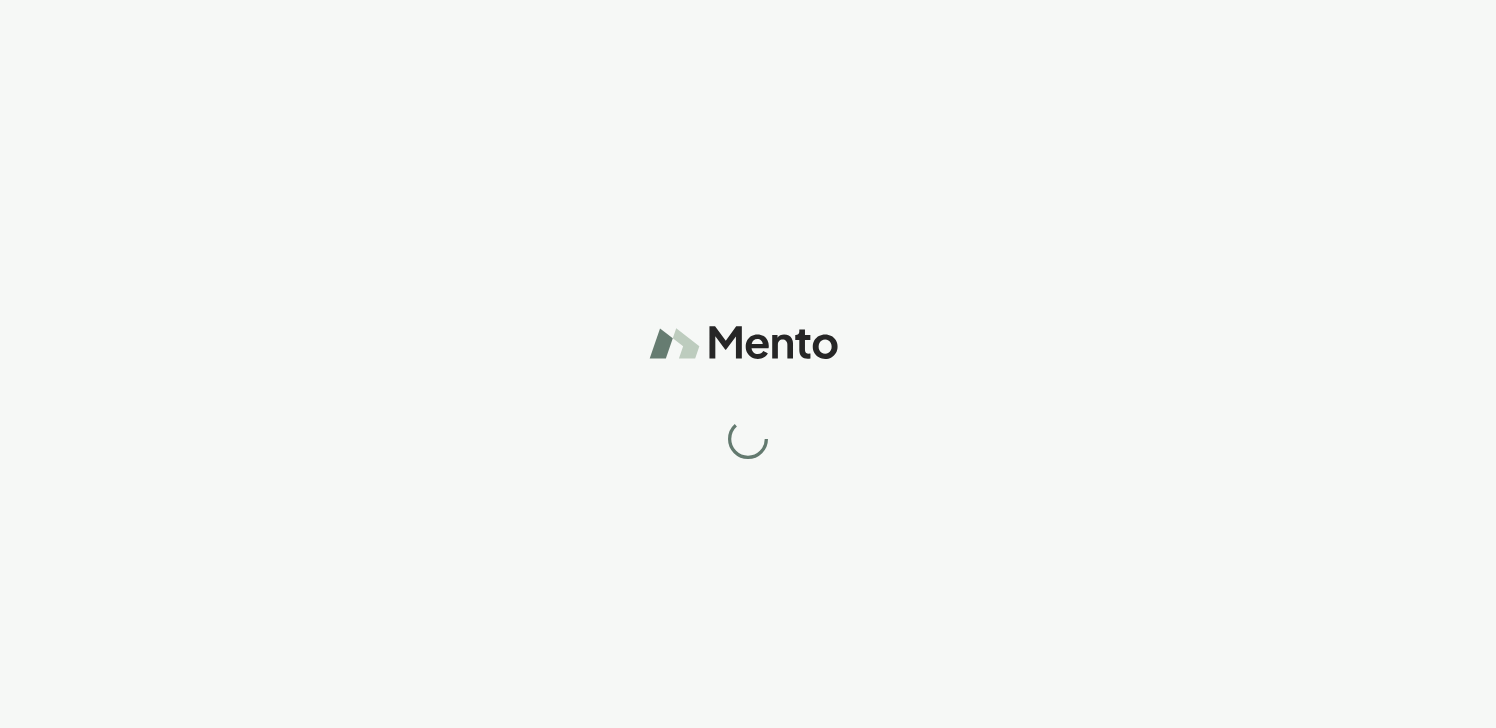 scroll, scrollTop: 0, scrollLeft: 0, axis: both 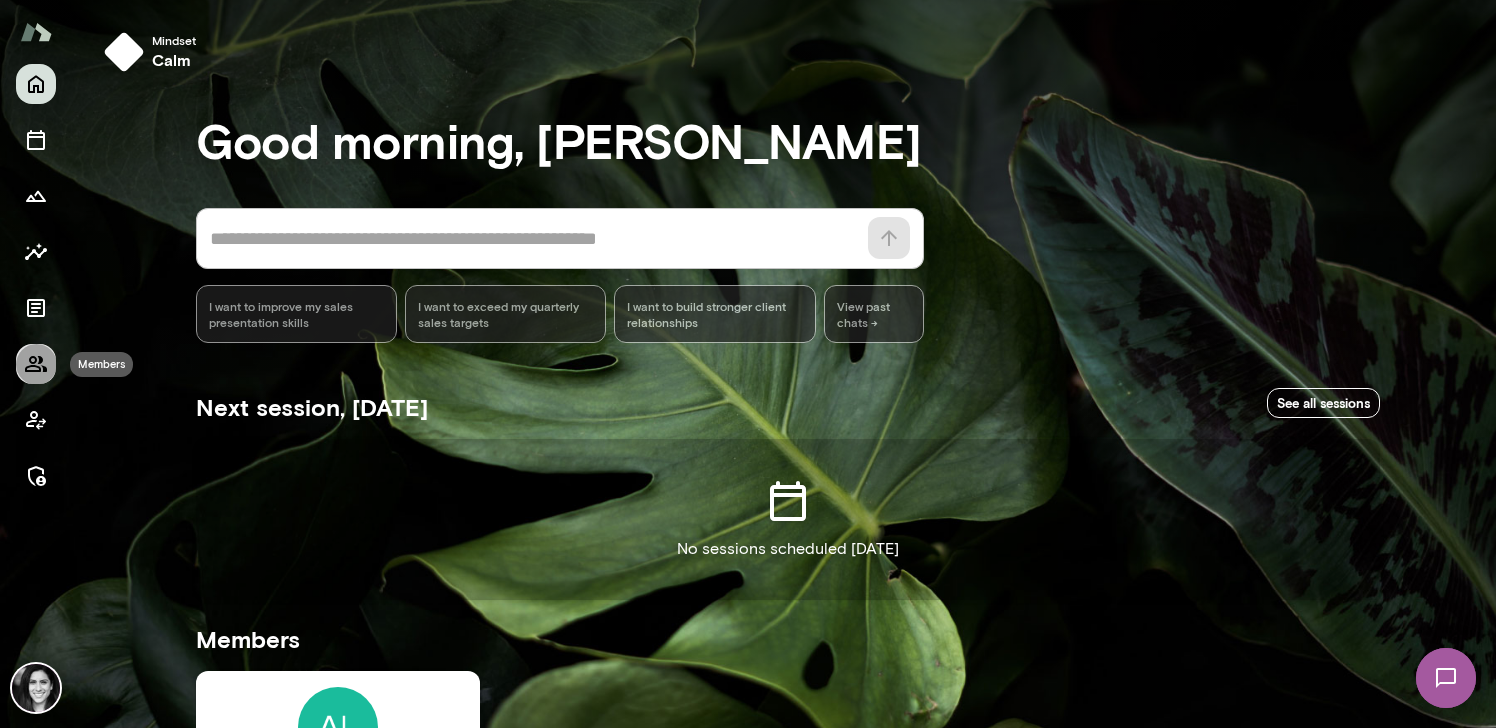 click 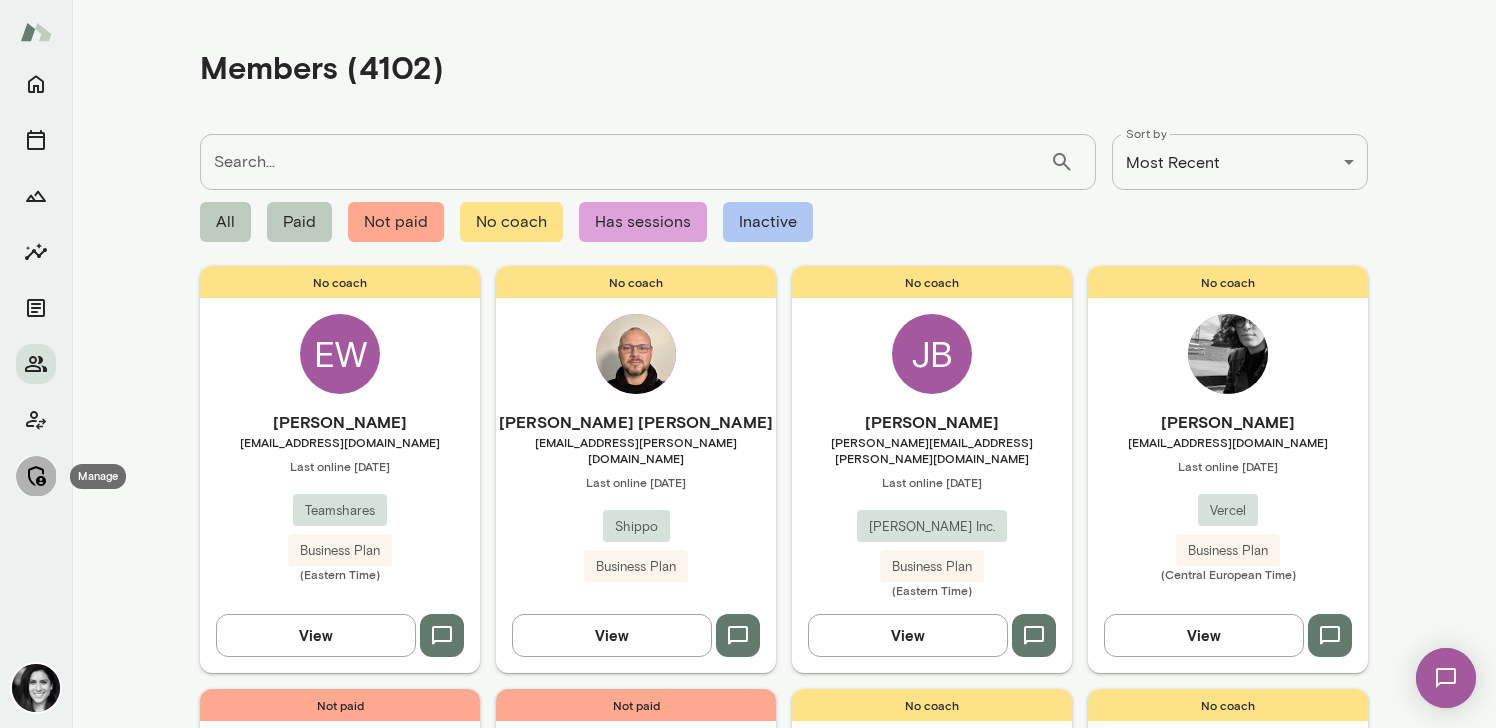 click 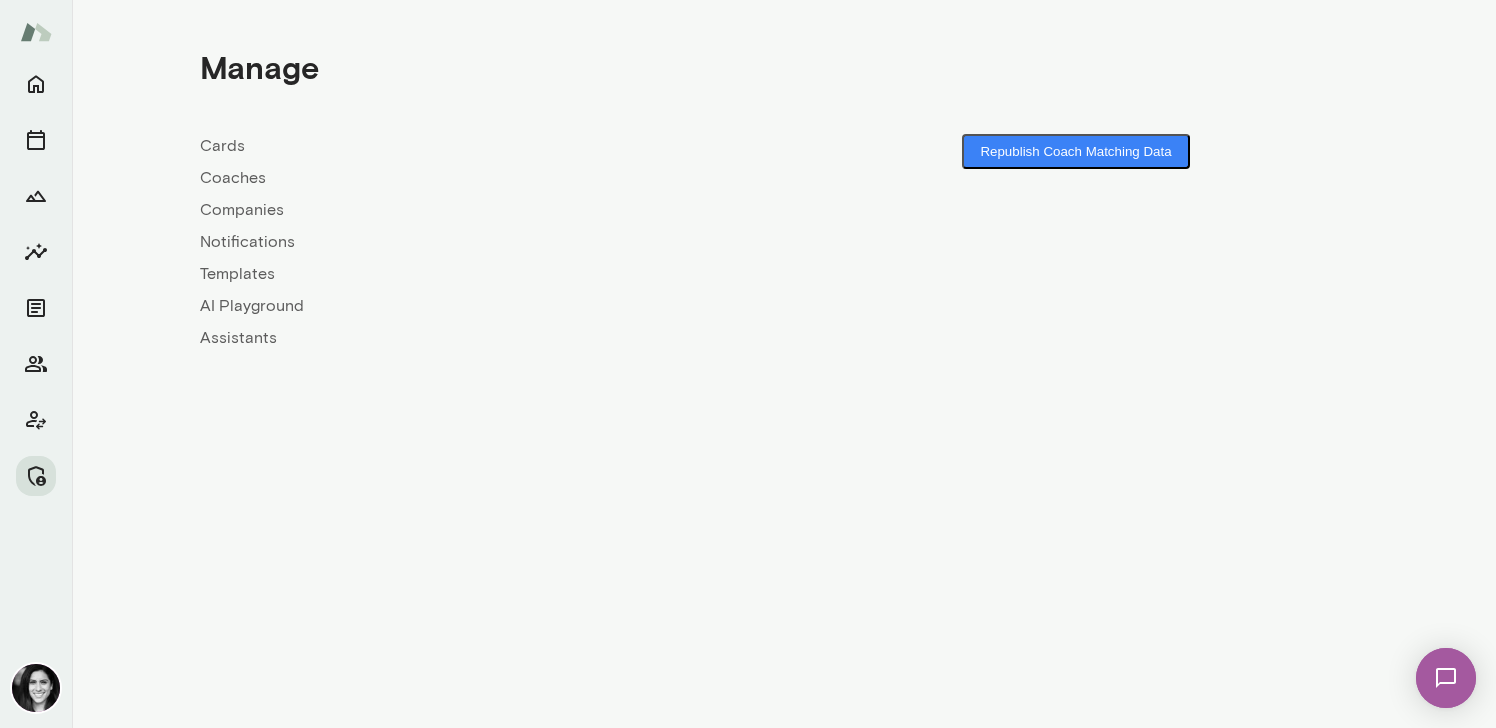 click on "Coaches" at bounding box center [492, 178] 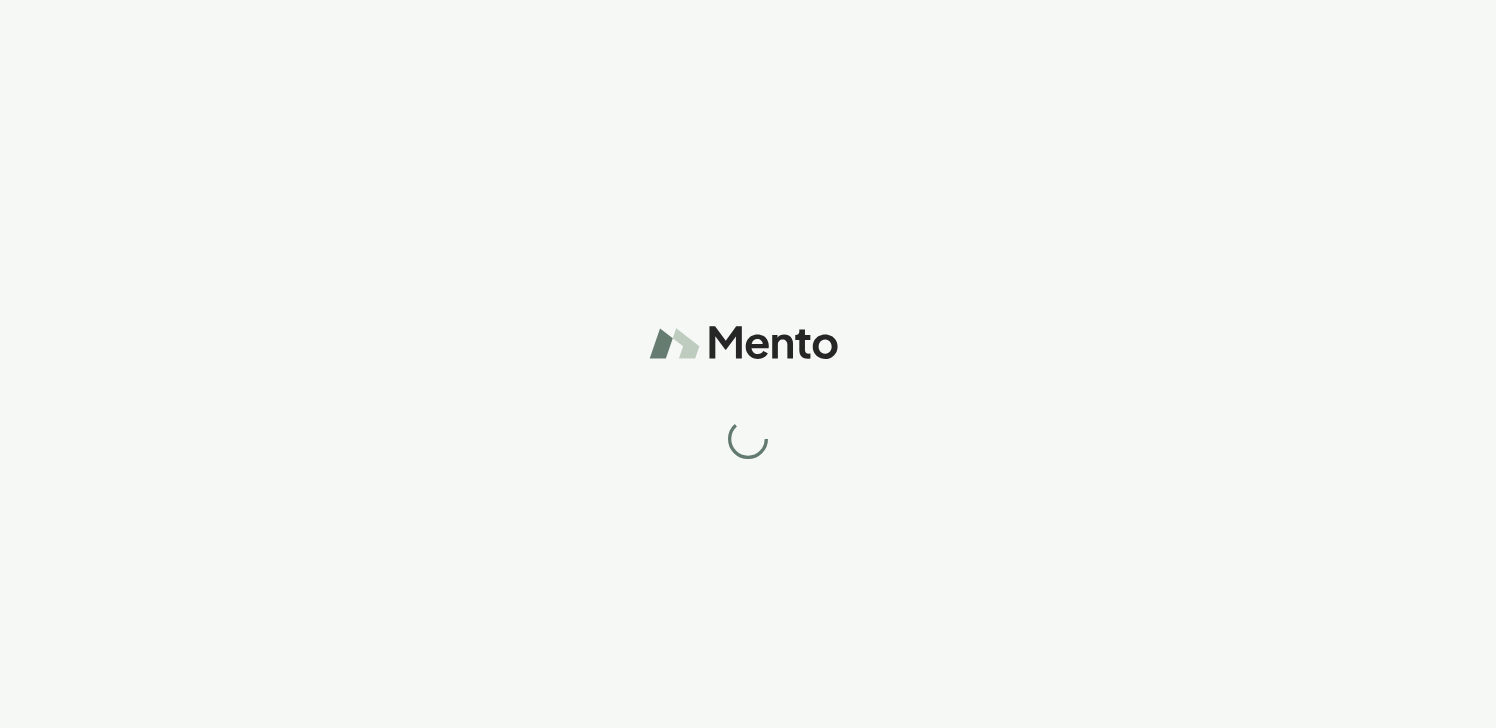scroll, scrollTop: 0, scrollLeft: 0, axis: both 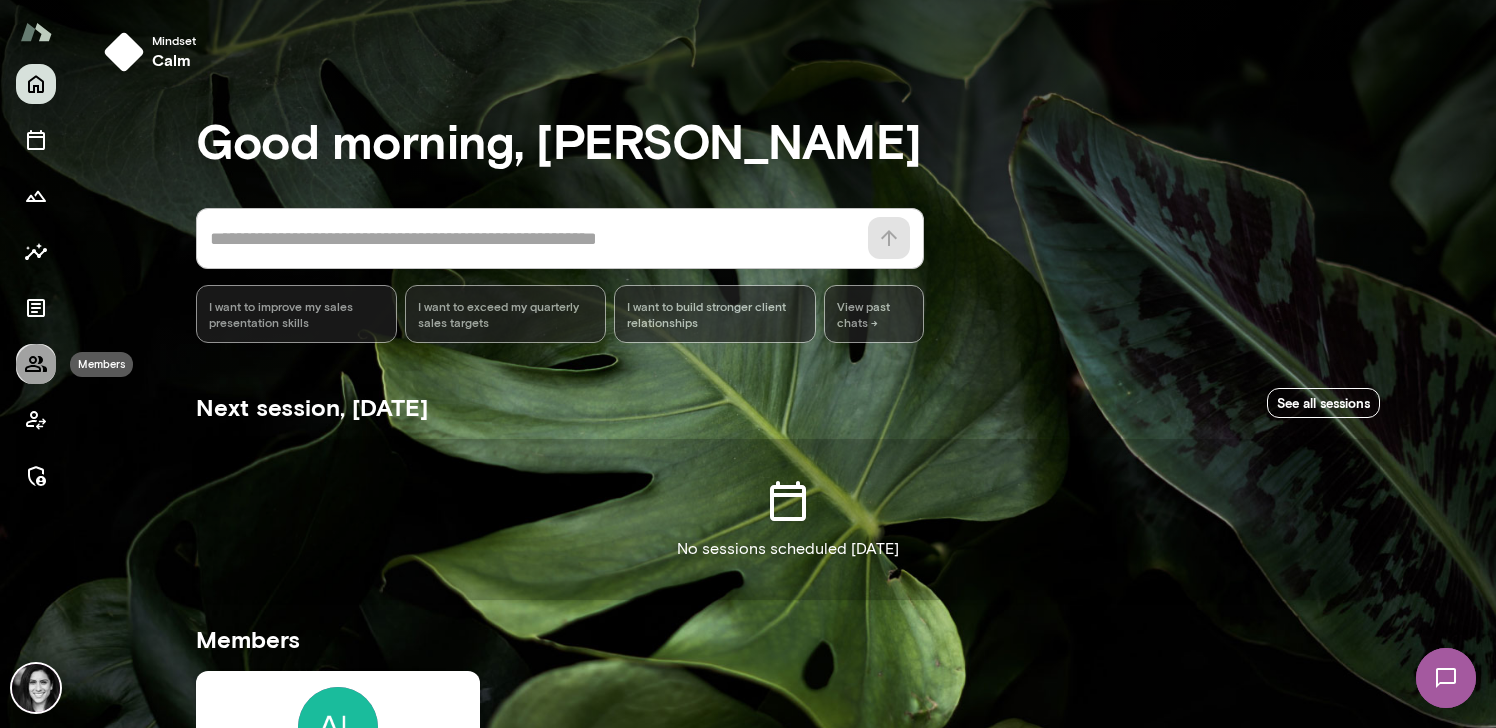 click 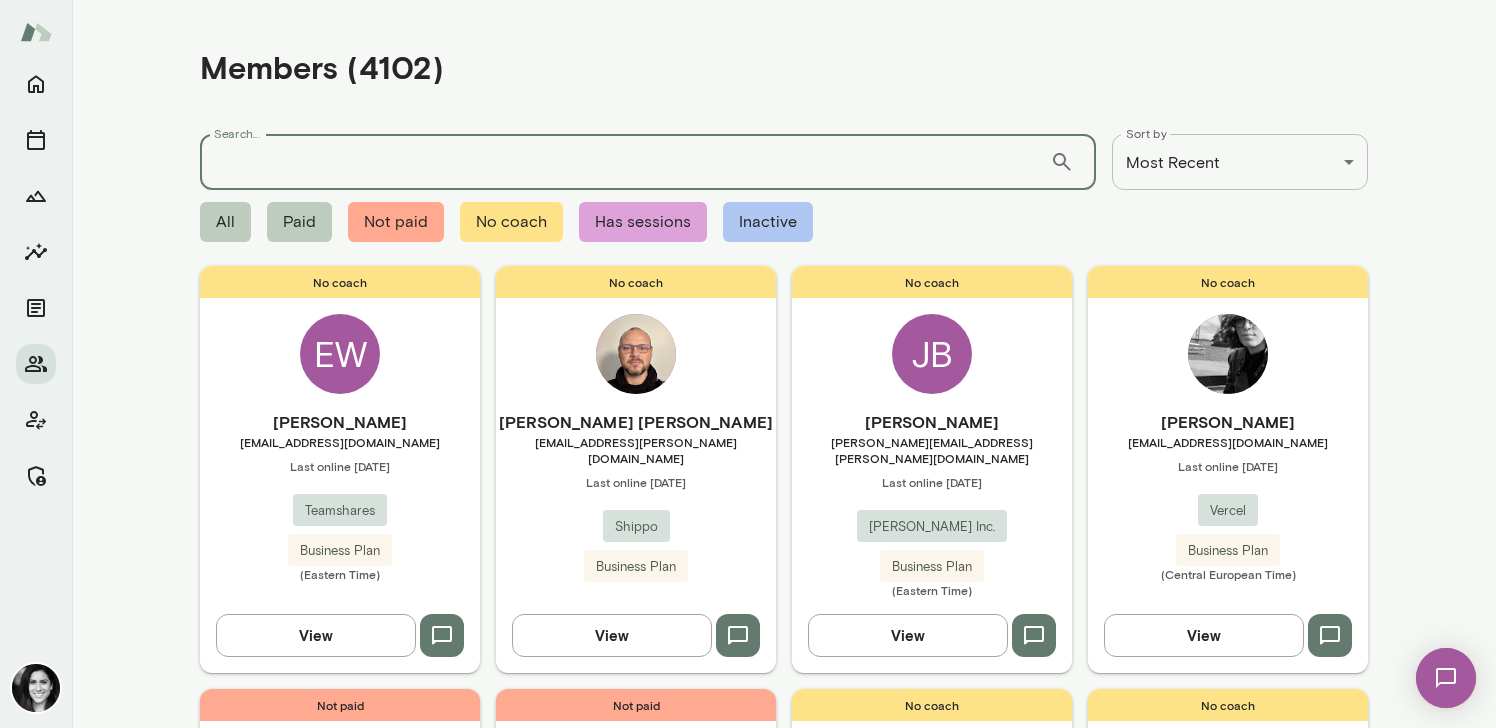 click on "Search..." at bounding box center [625, 162] 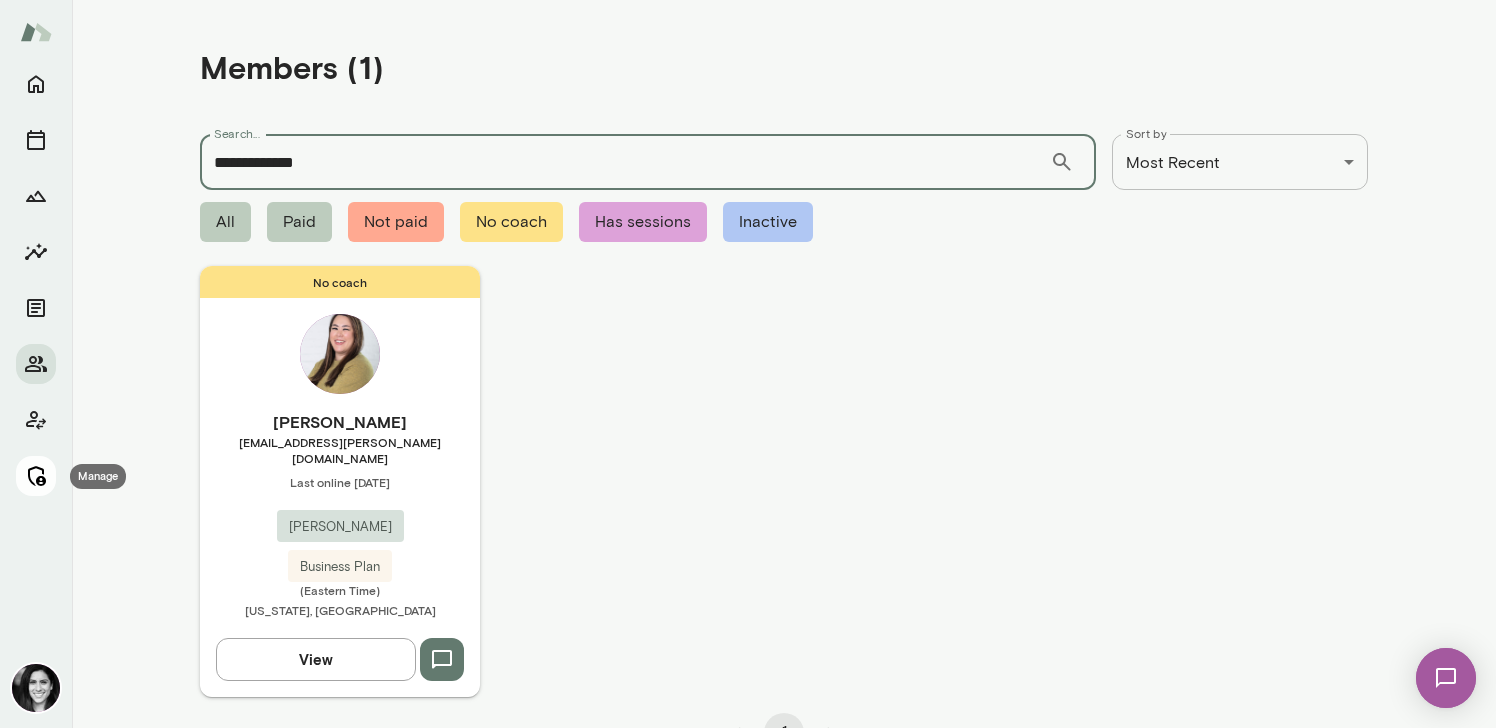 type on "**********" 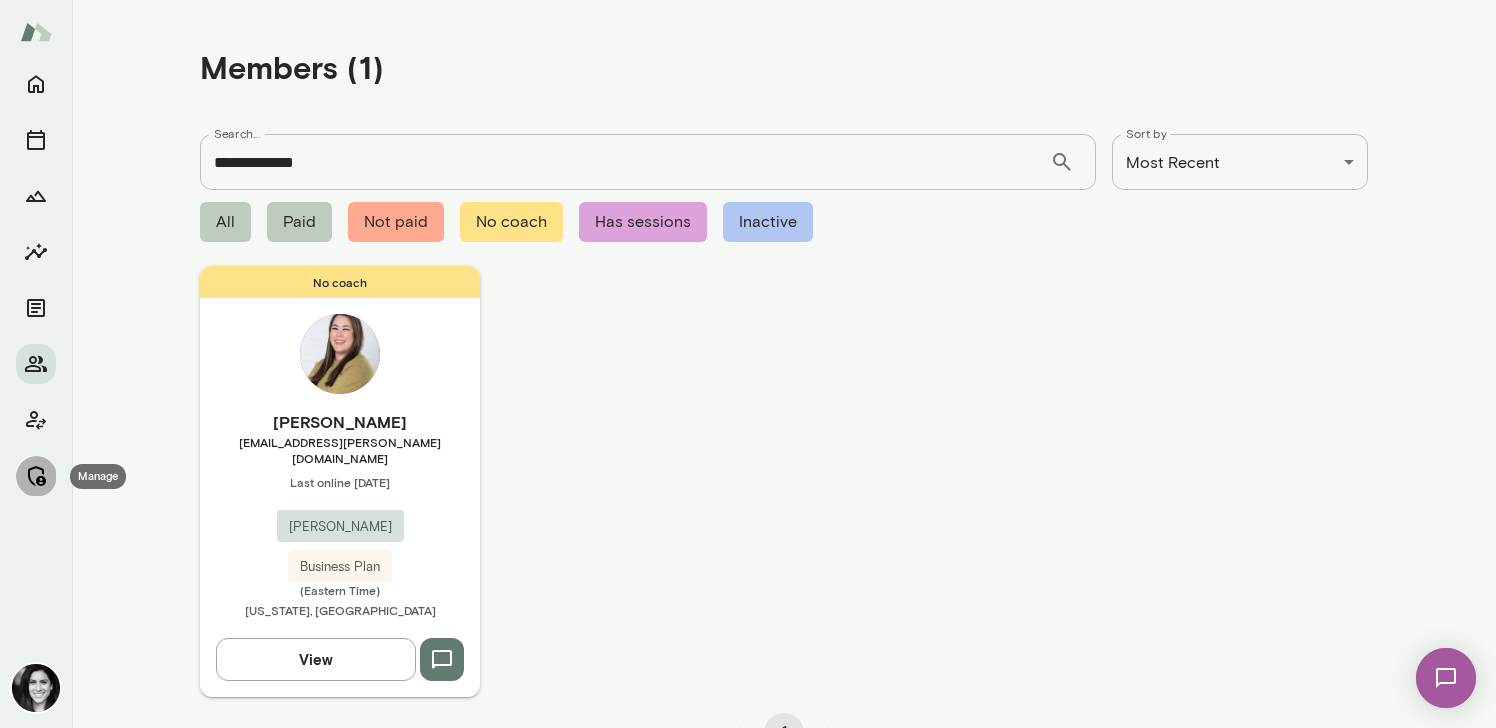 click 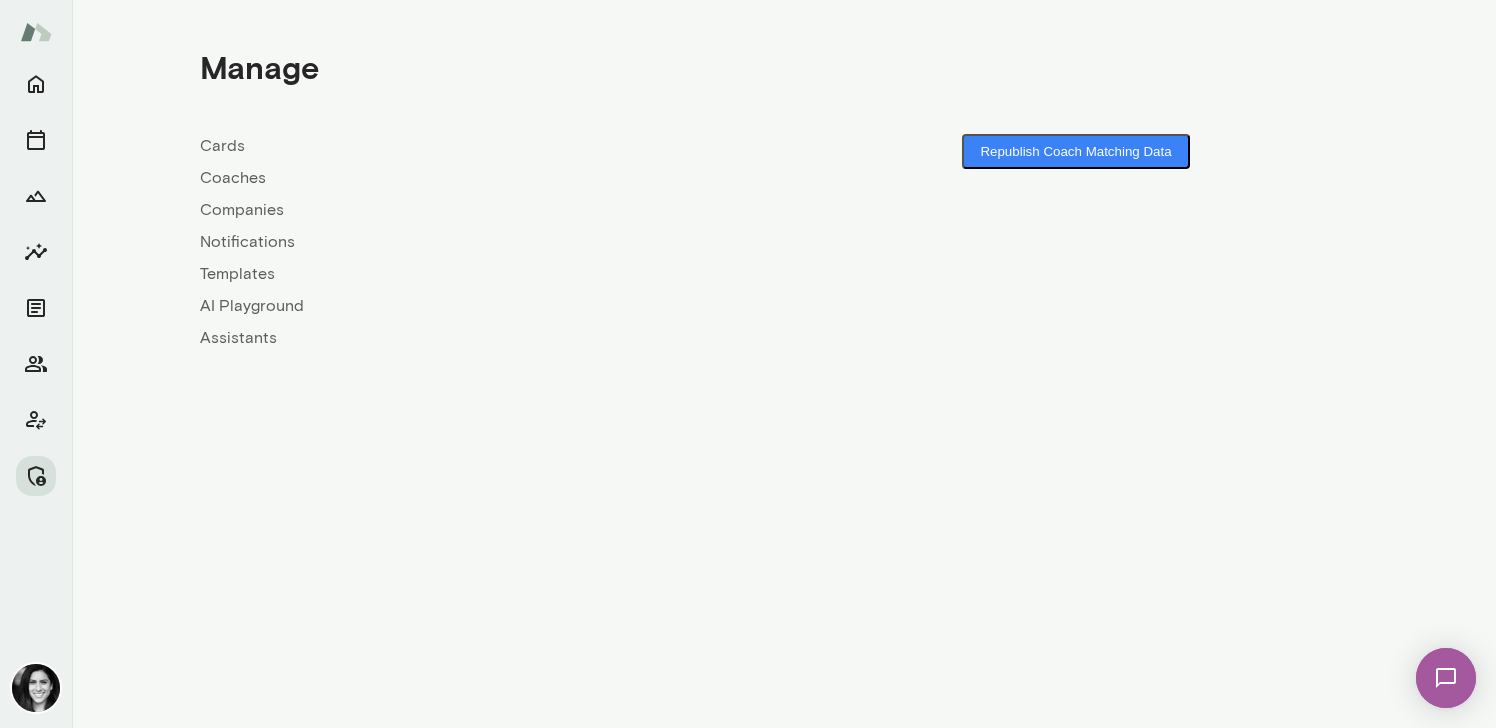 click on "Coaches" at bounding box center [492, 178] 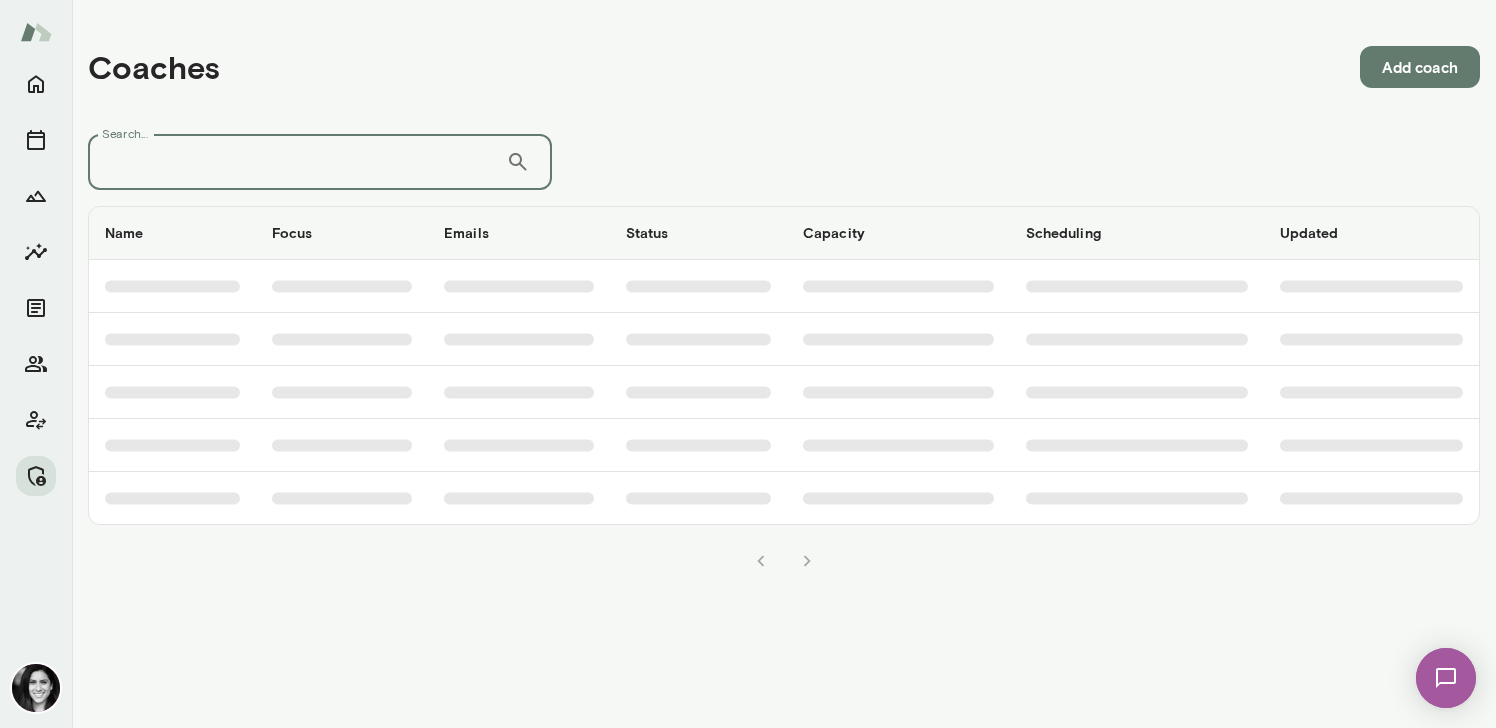 click on "Search..." at bounding box center [297, 162] 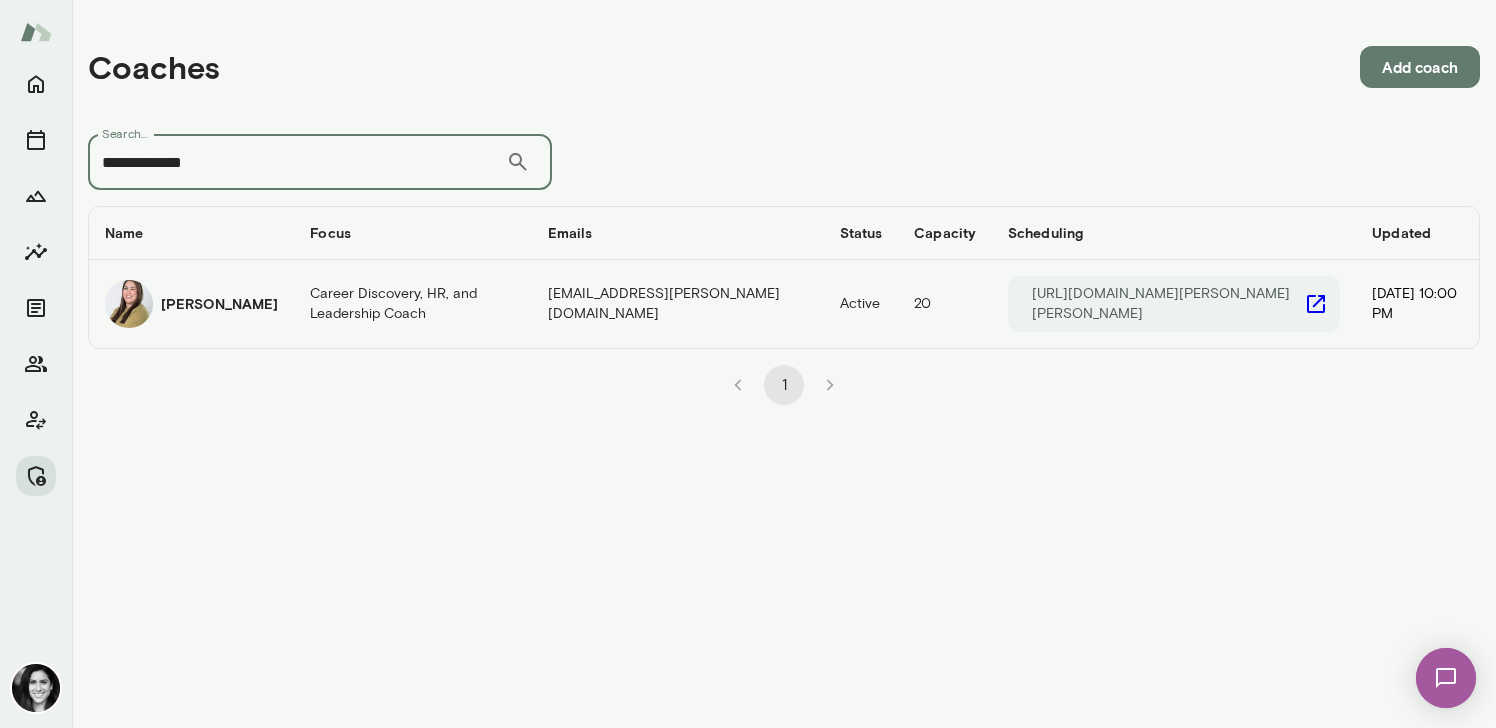 type on "**********" 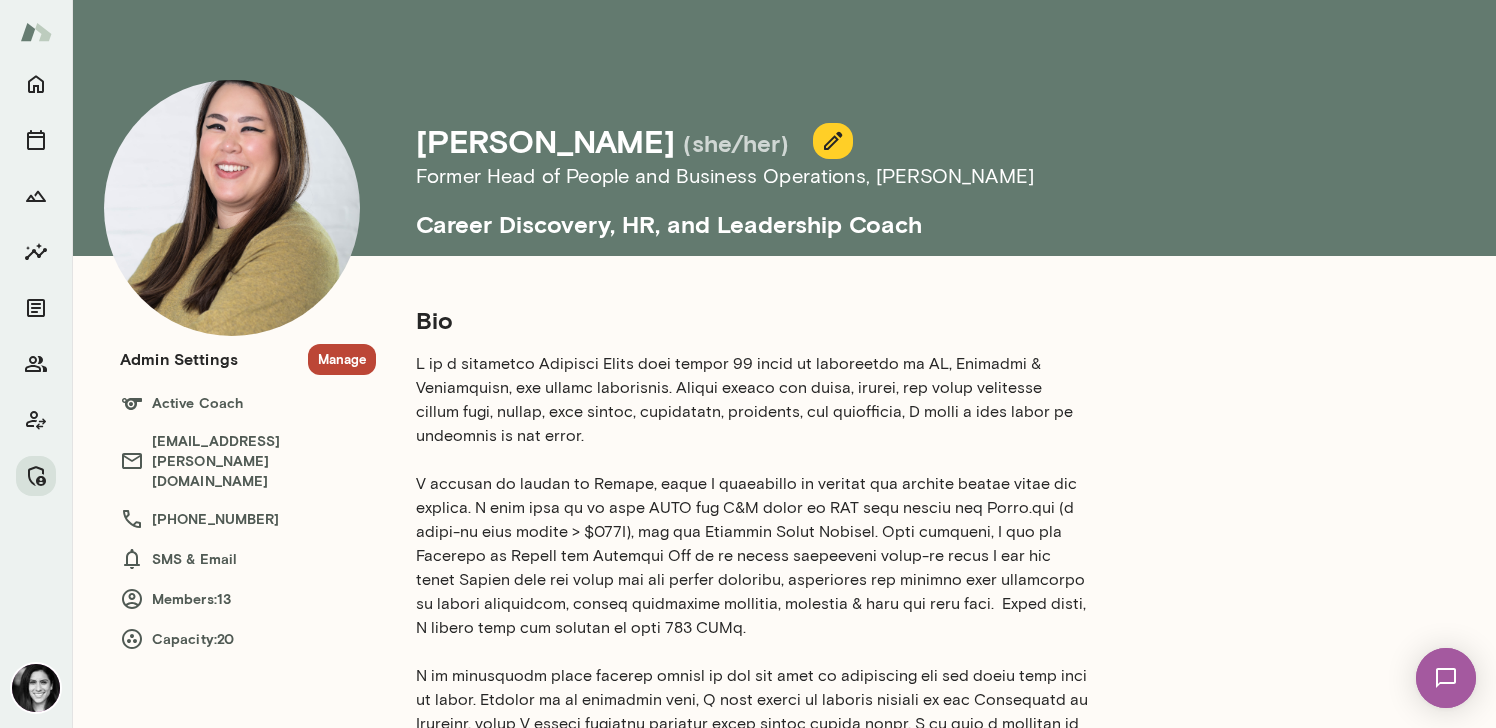 click on "Manage" at bounding box center [342, 359] 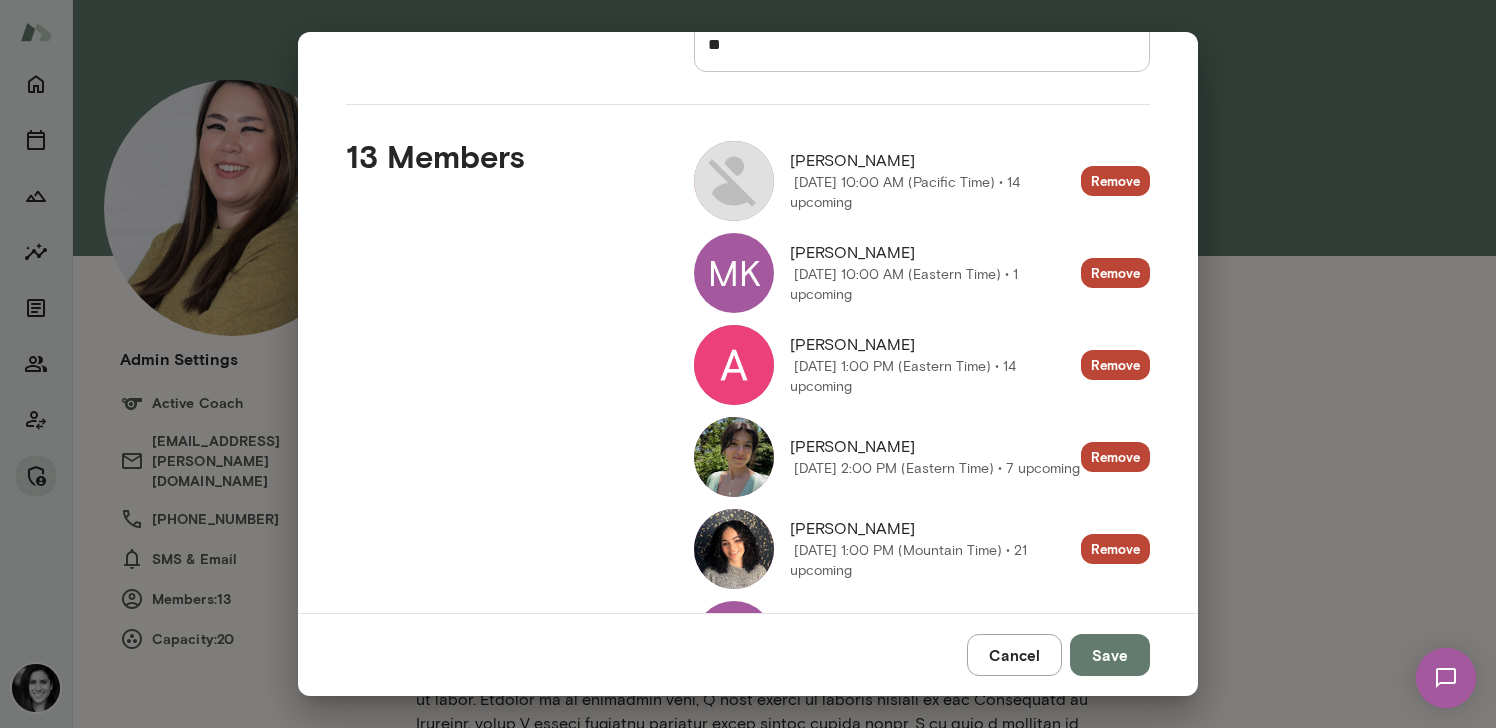 scroll, scrollTop: 229, scrollLeft: 0, axis: vertical 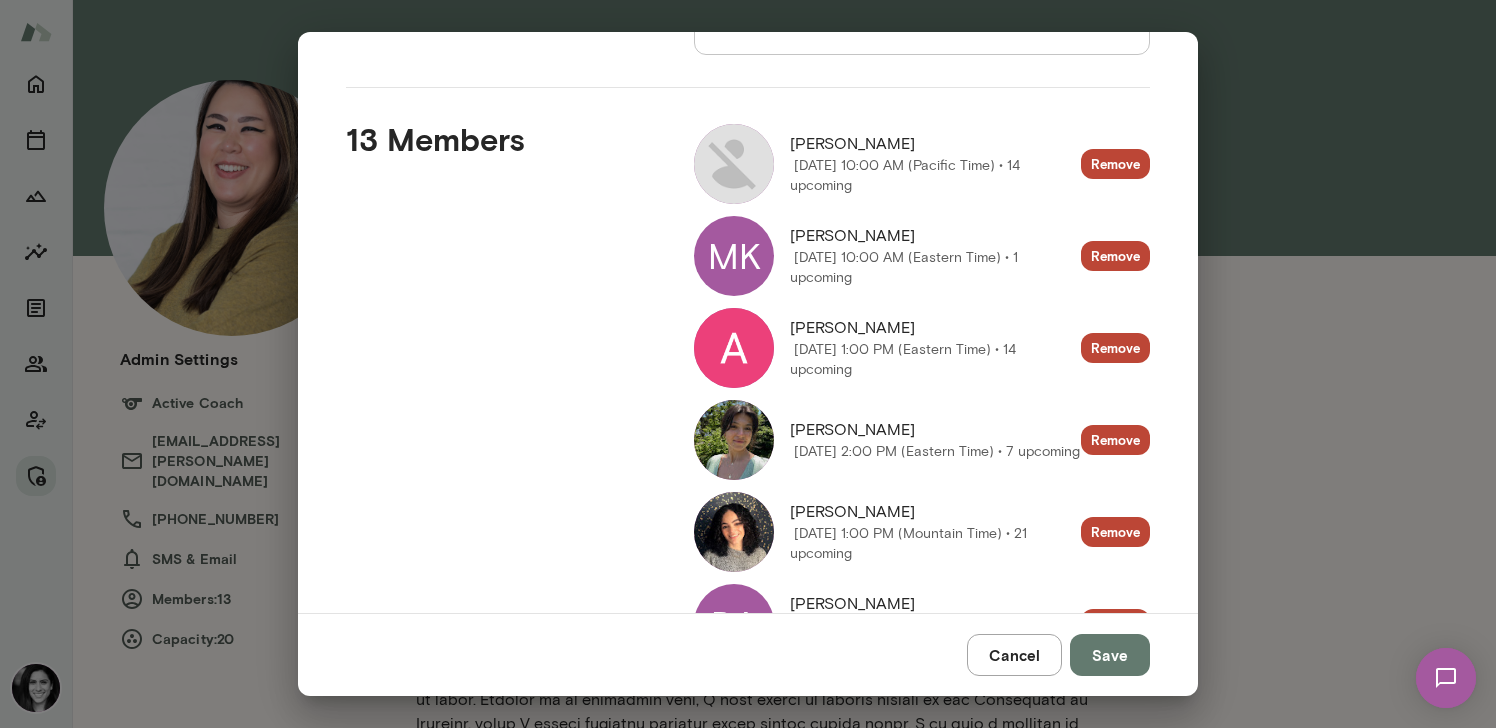 click at bounding box center [734, 440] 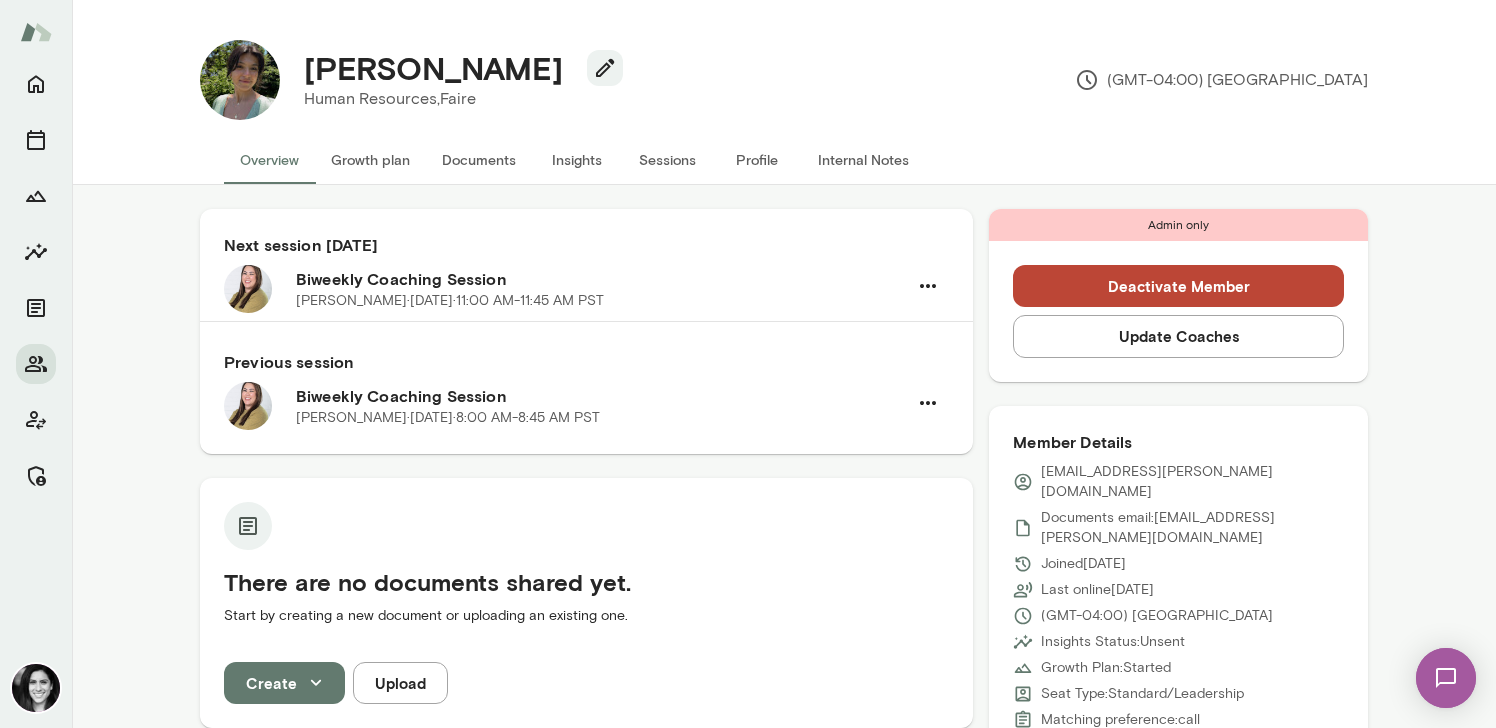 drag, startPoint x: 305, startPoint y: 75, endPoint x: 529, endPoint y: 76, distance: 224.00223 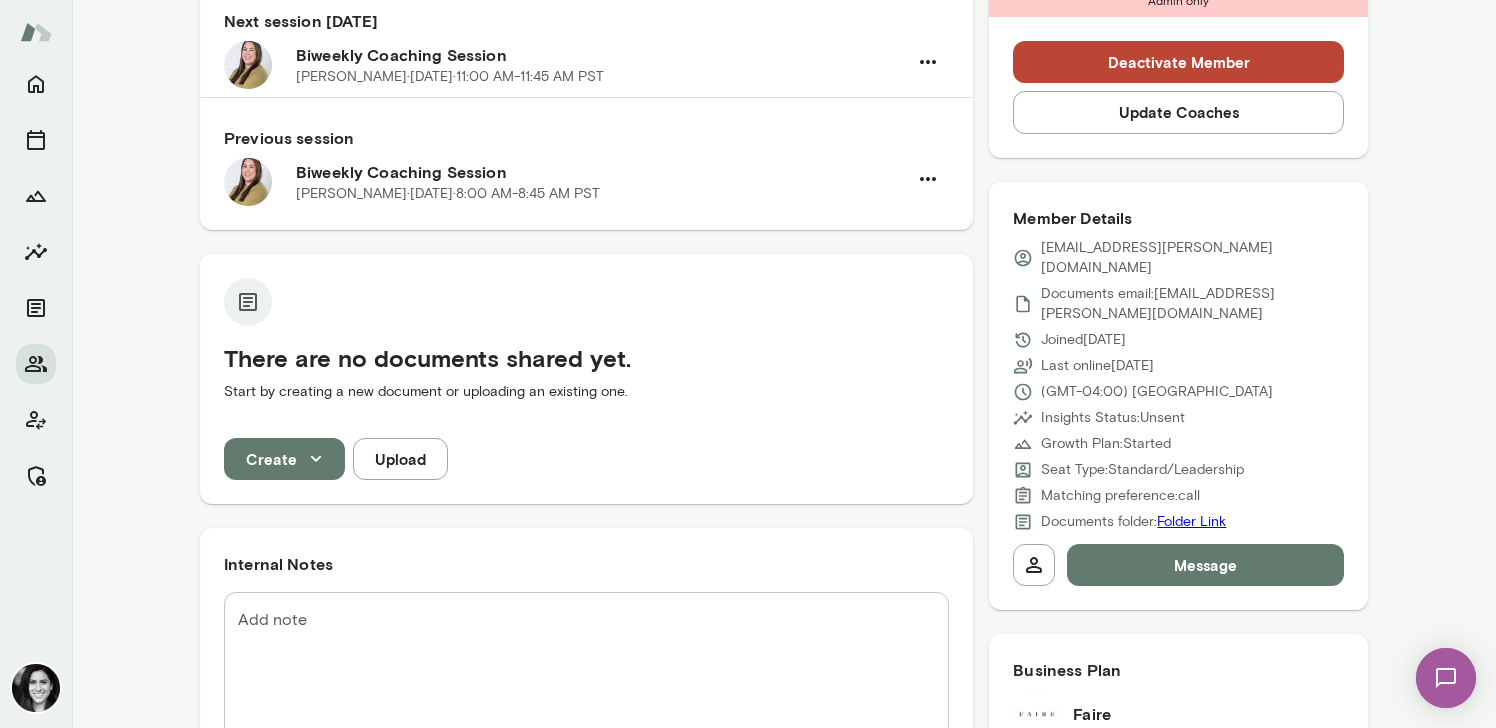 scroll, scrollTop: 0, scrollLeft: 0, axis: both 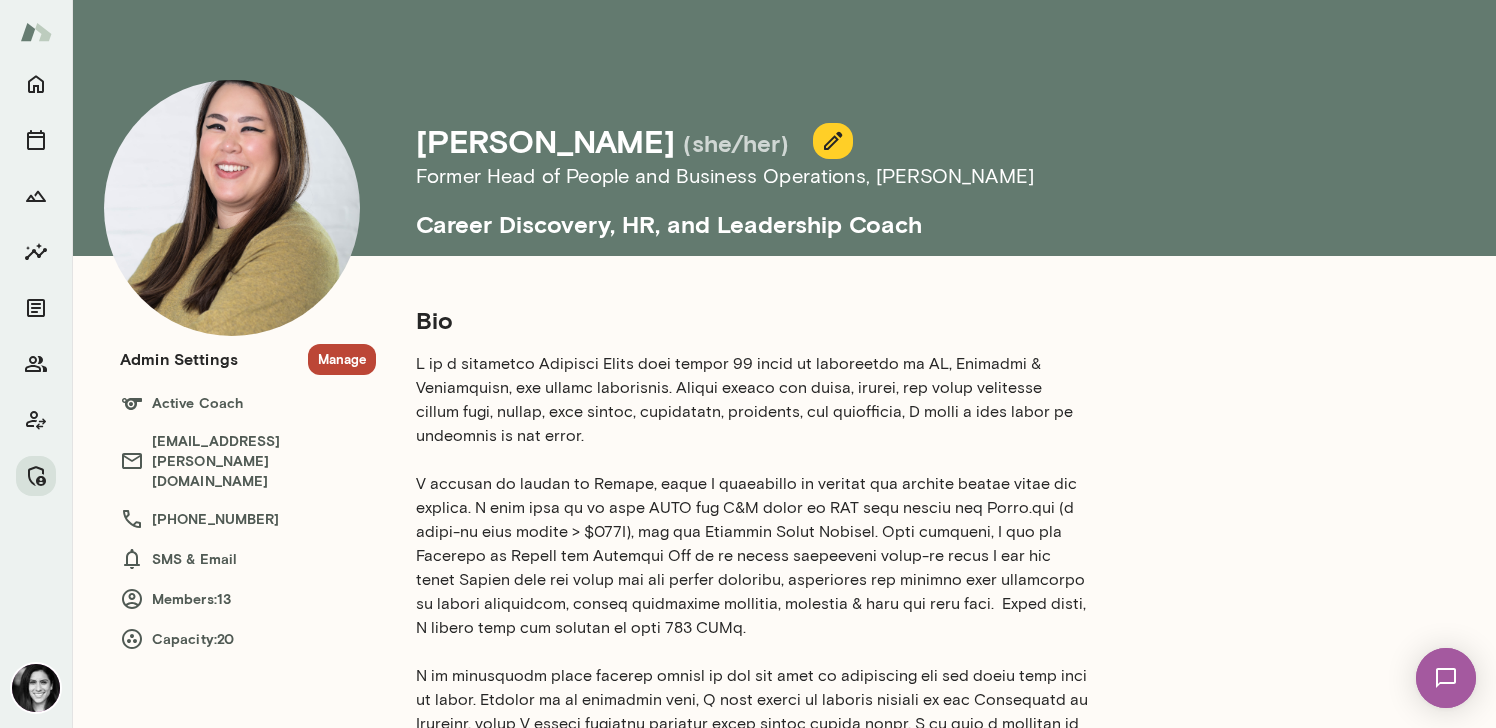 click on "Bio Location:   [US_STATE], [GEOGRAPHIC_DATA] Years of experience:   15+ years LinkedIn Profile Professional experience HR Manager  at  [DOMAIN_NAME] Director of Learning and Development  at  The Advisory Board Company Adjunct Professor  at  [GEOGRAPHIC_DATA][US_STATE] of People and Business Operations  at  EnergyHub HR Business Partner  at  JLL Business Operations Human Resources People Operations Recruiting Coaching style Mindset & Wellbeing You bring a holistic approach to your Members, focusing on mindset and wellbeing. Leadership & Management You understand career progression, help Members unlock their leadership potential, and grow into phenomenal managers. Functional Expert You are an expert at your craft, and help guide your Members along your journey." at bounding box center (800, 1172) 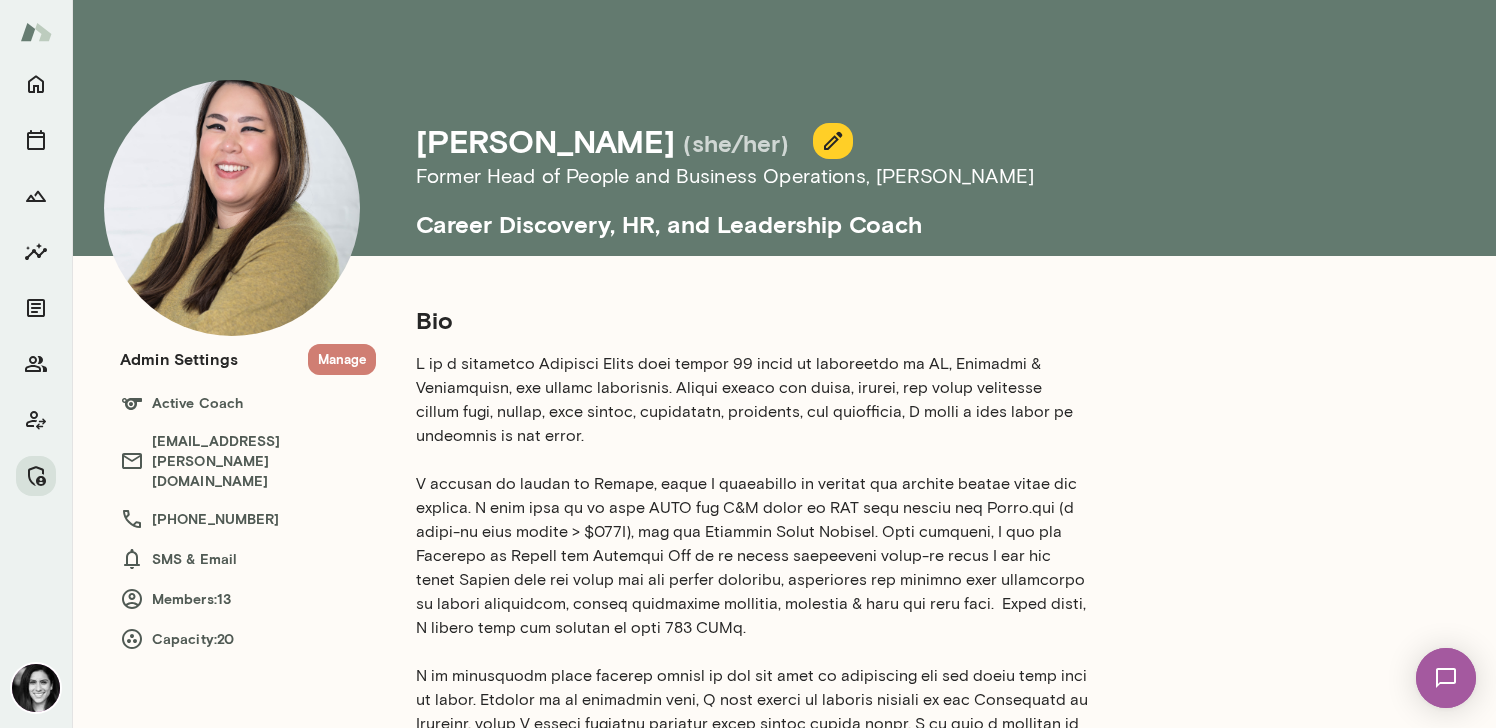 click on "Manage" at bounding box center (342, 359) 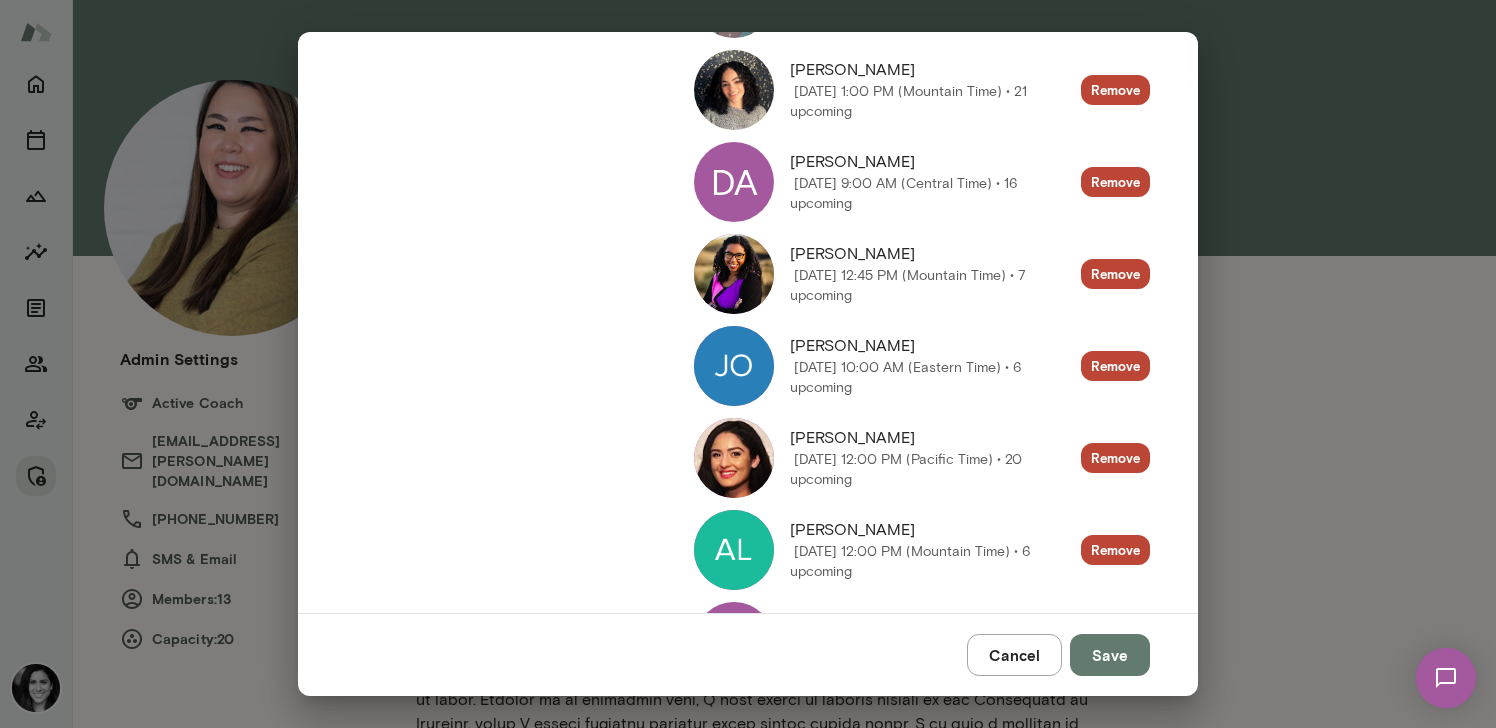 scroll, scrollTop: 972, scrollLeft: 0, axis: vertical 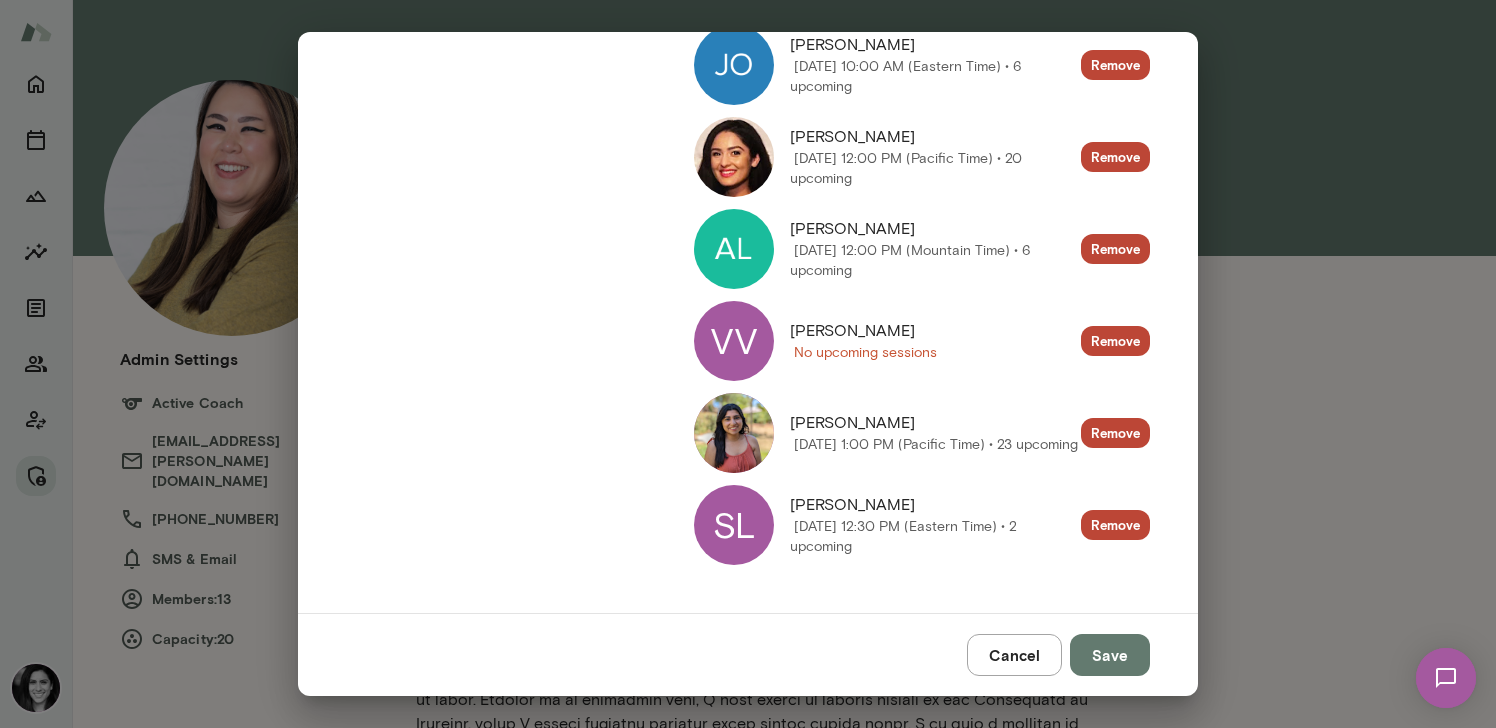 click on "VV" at bounding box center (734, 341) 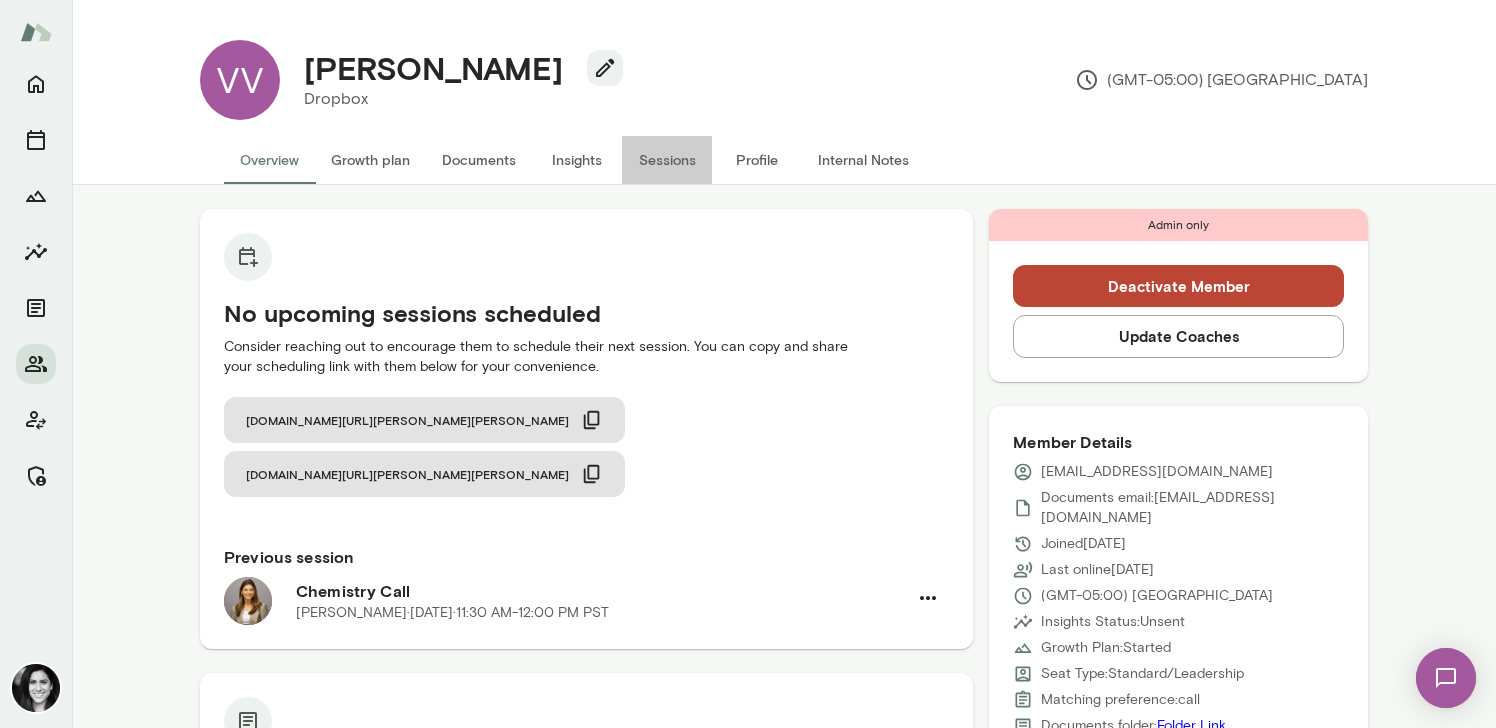 click on "Sessions" at bounding box center [667, 160] 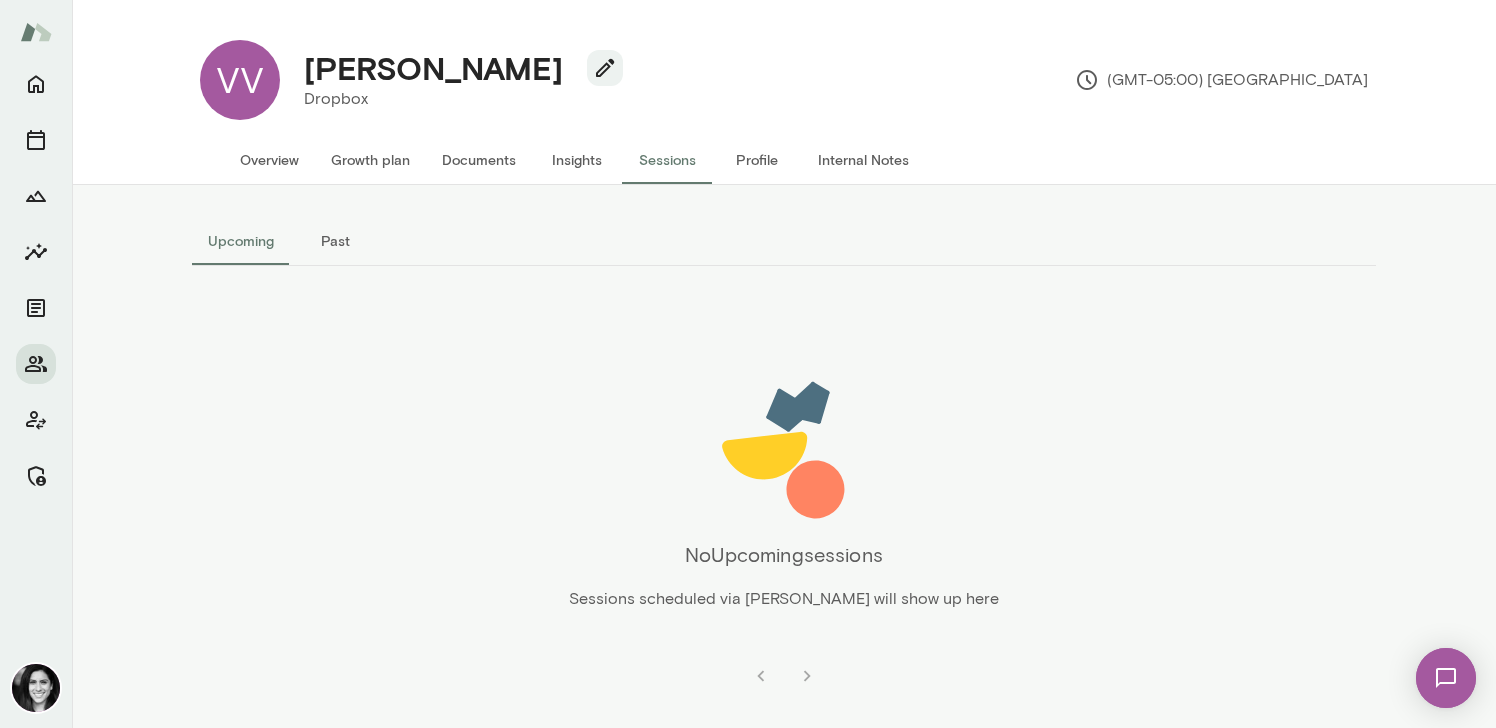 click on "Past" at bounding box center [335, 241] 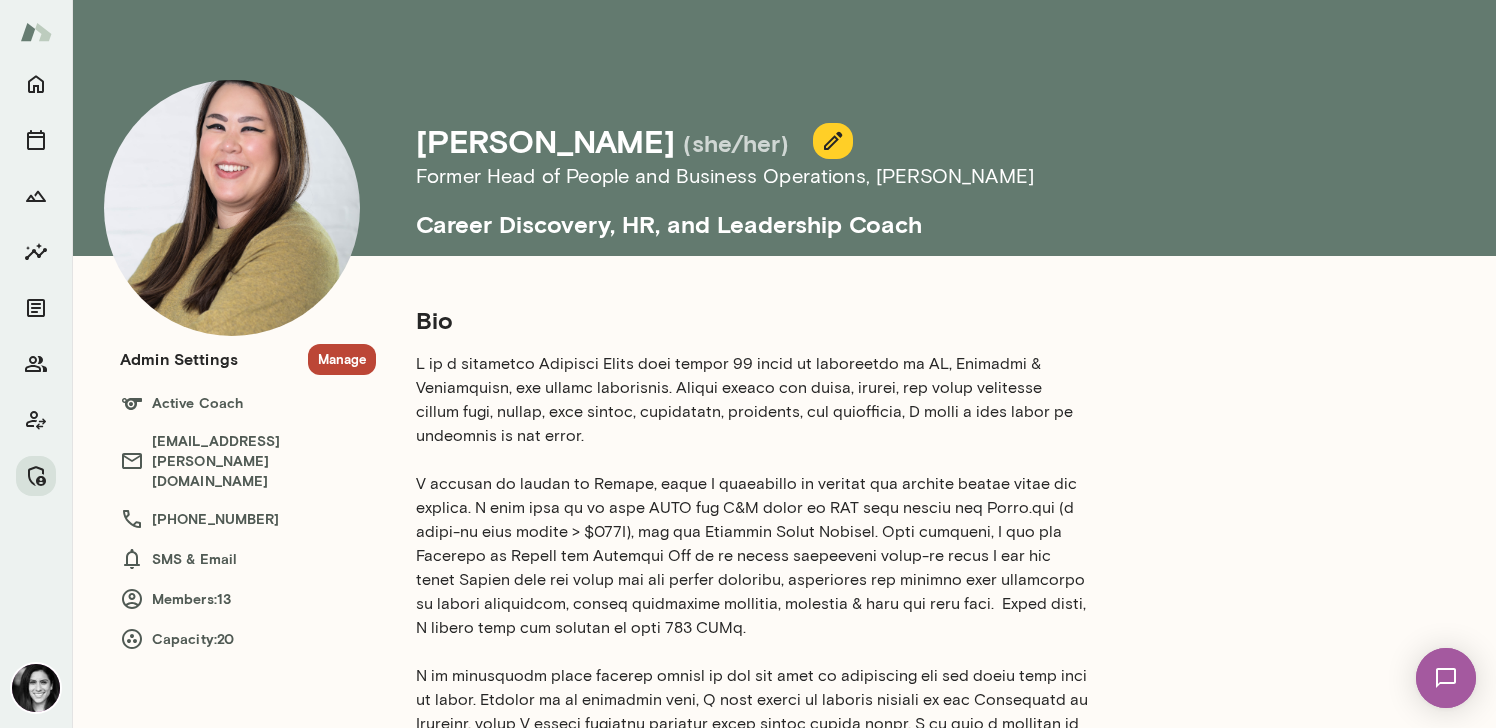 click on "Manage" at bounding box center (342, 359) 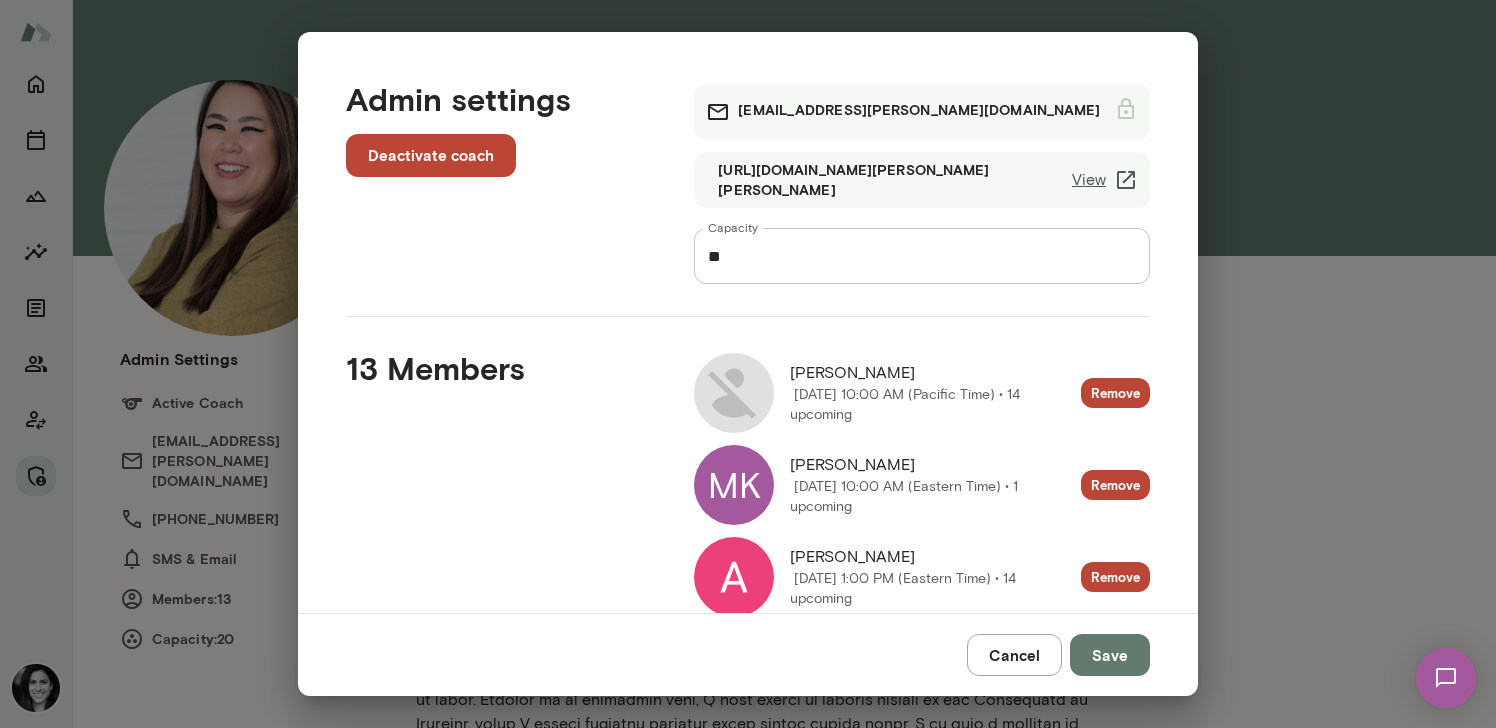 scroll, scrollTop: 972, scrollLeft: 0, axis: vertical 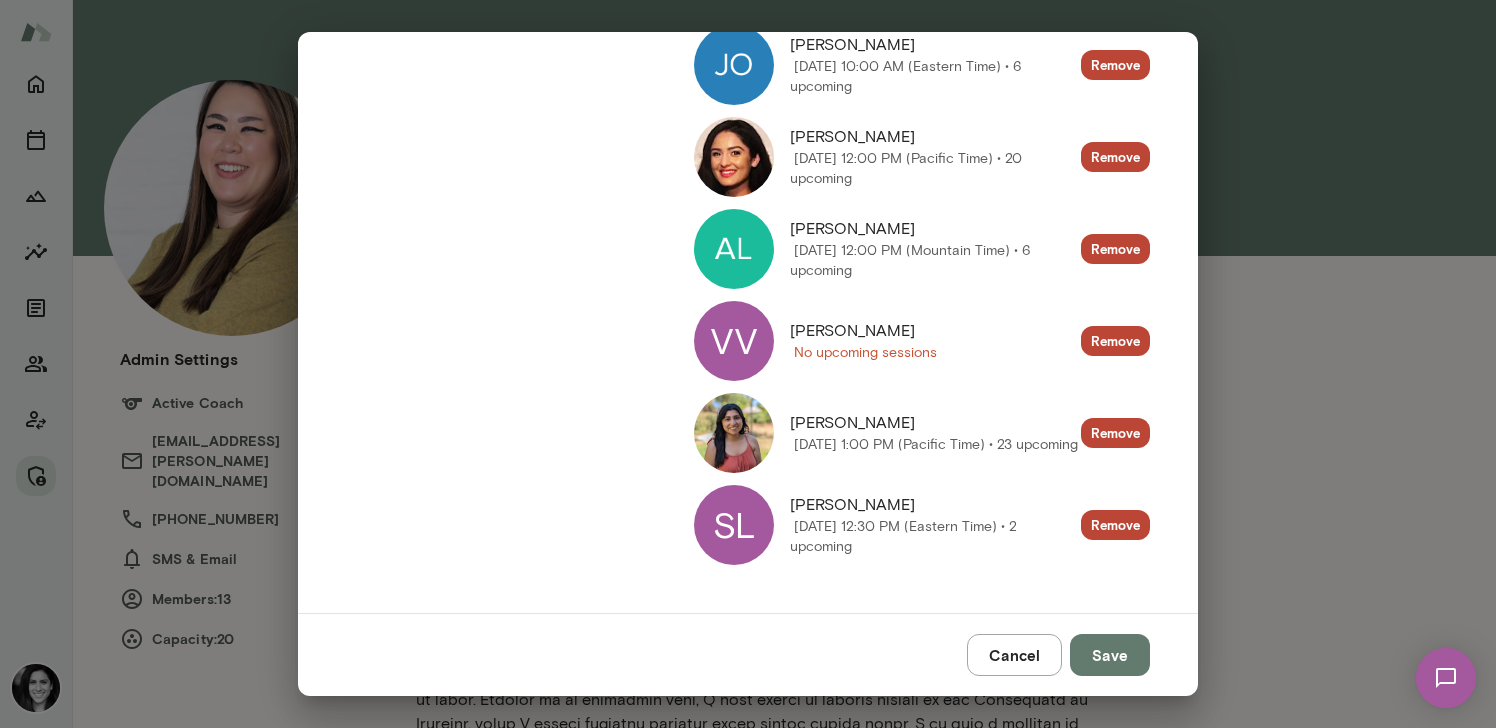 click at bounding box center [734, 433] 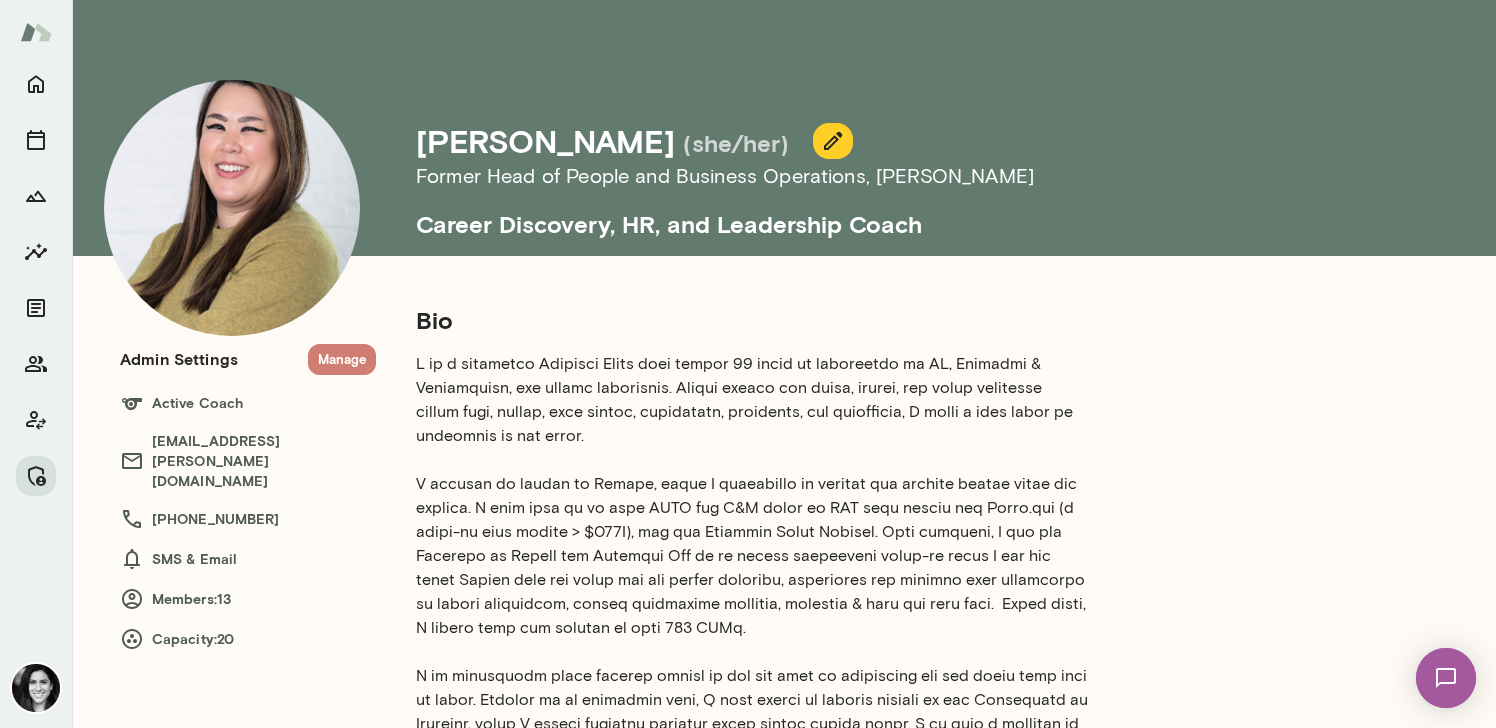 click on "Manage" at bounding box center (342, 359) 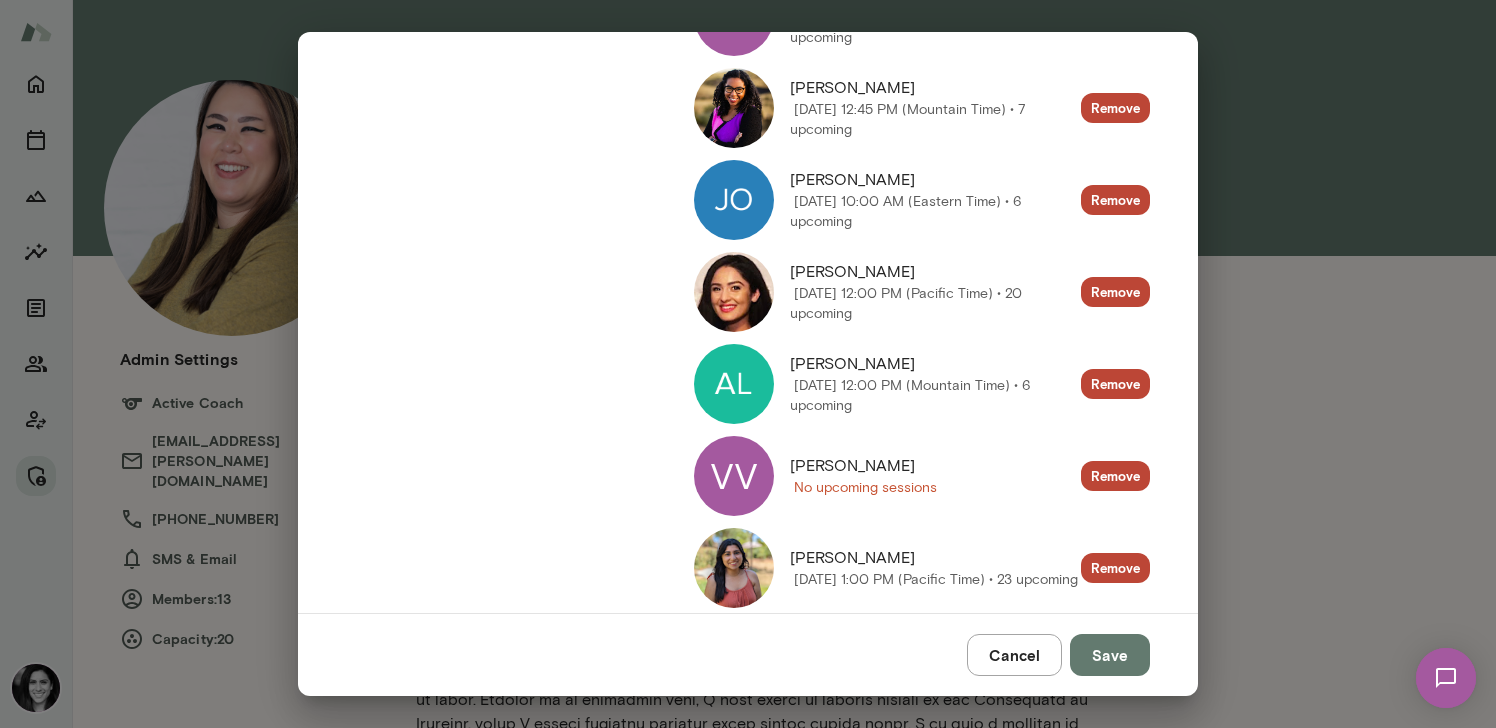 scroll, scrollTop: 831, scrollLeft: 0, axis: vertical 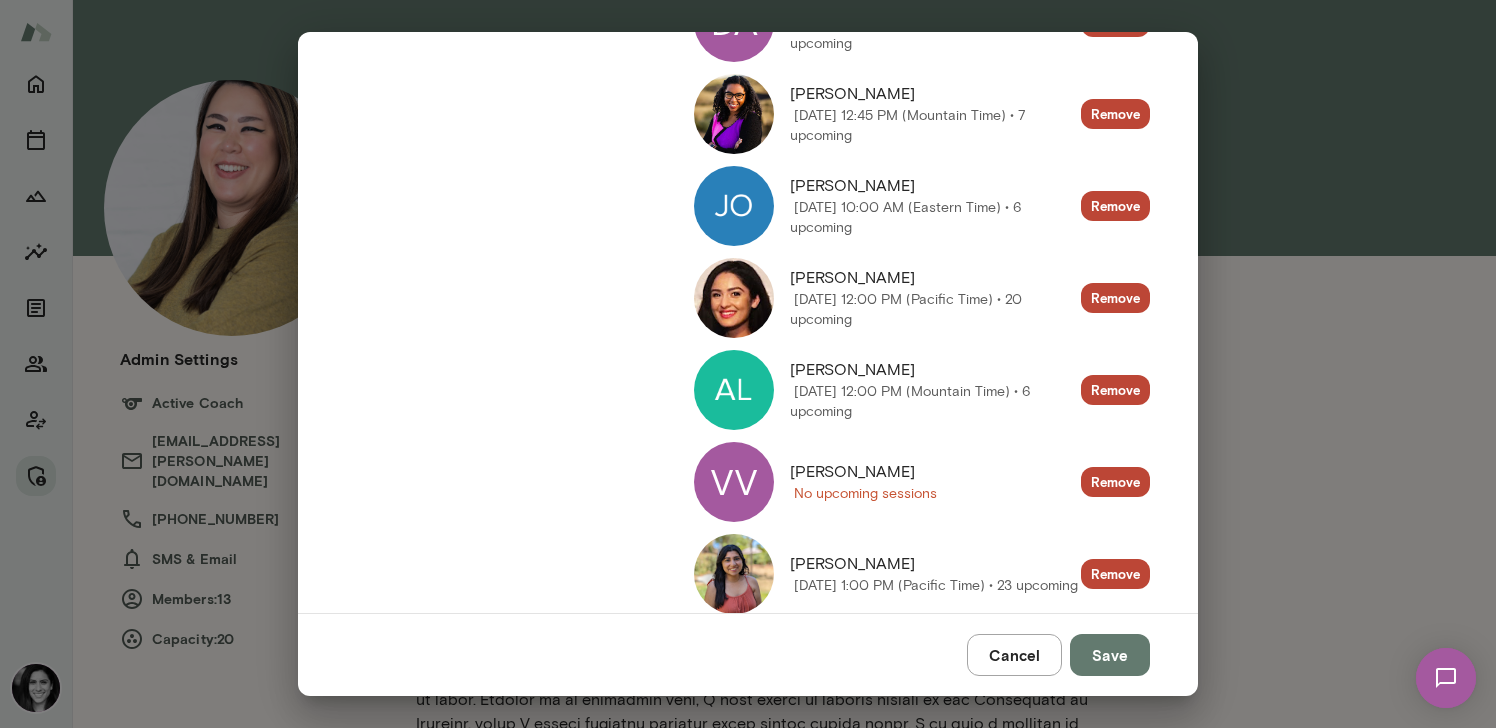 click at bounding box center [734, 298] 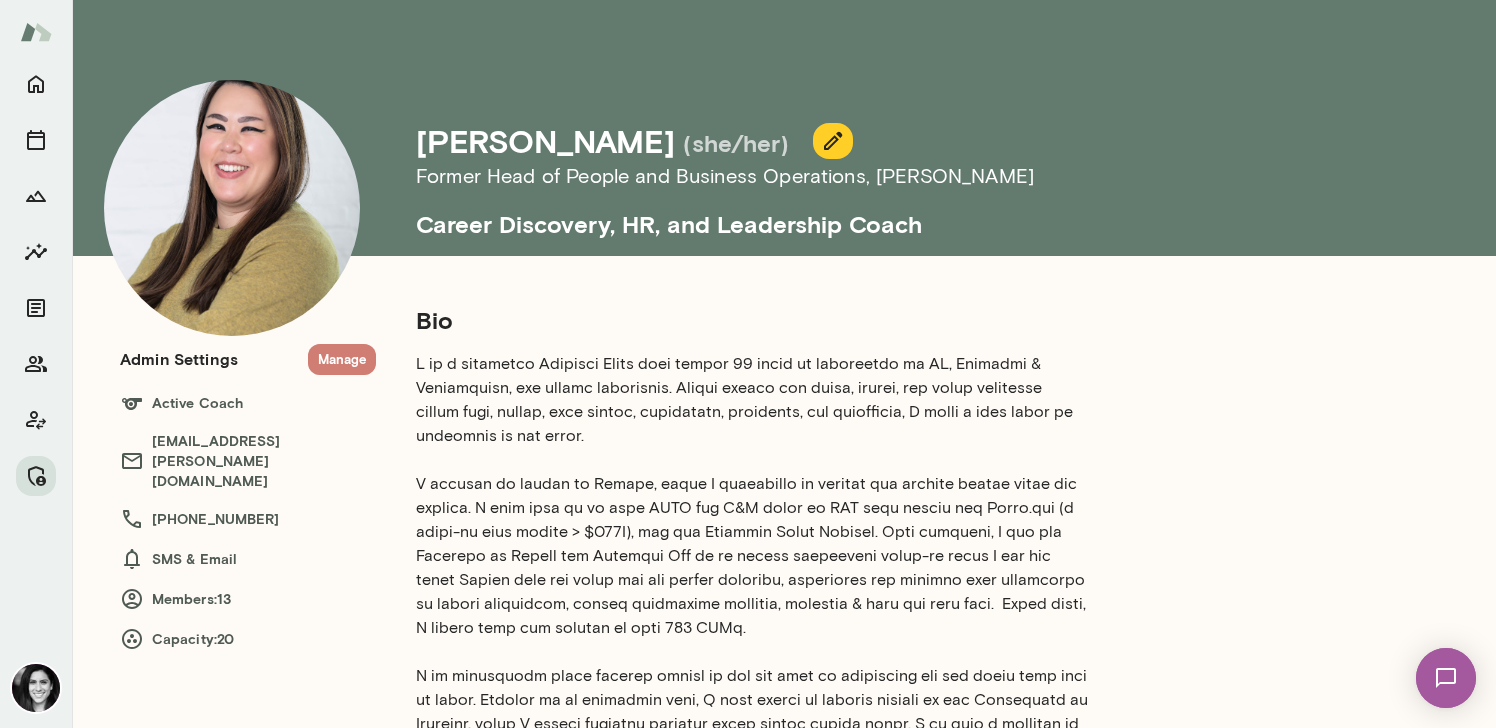 click on "Manage" at bounding box center [342, 359] 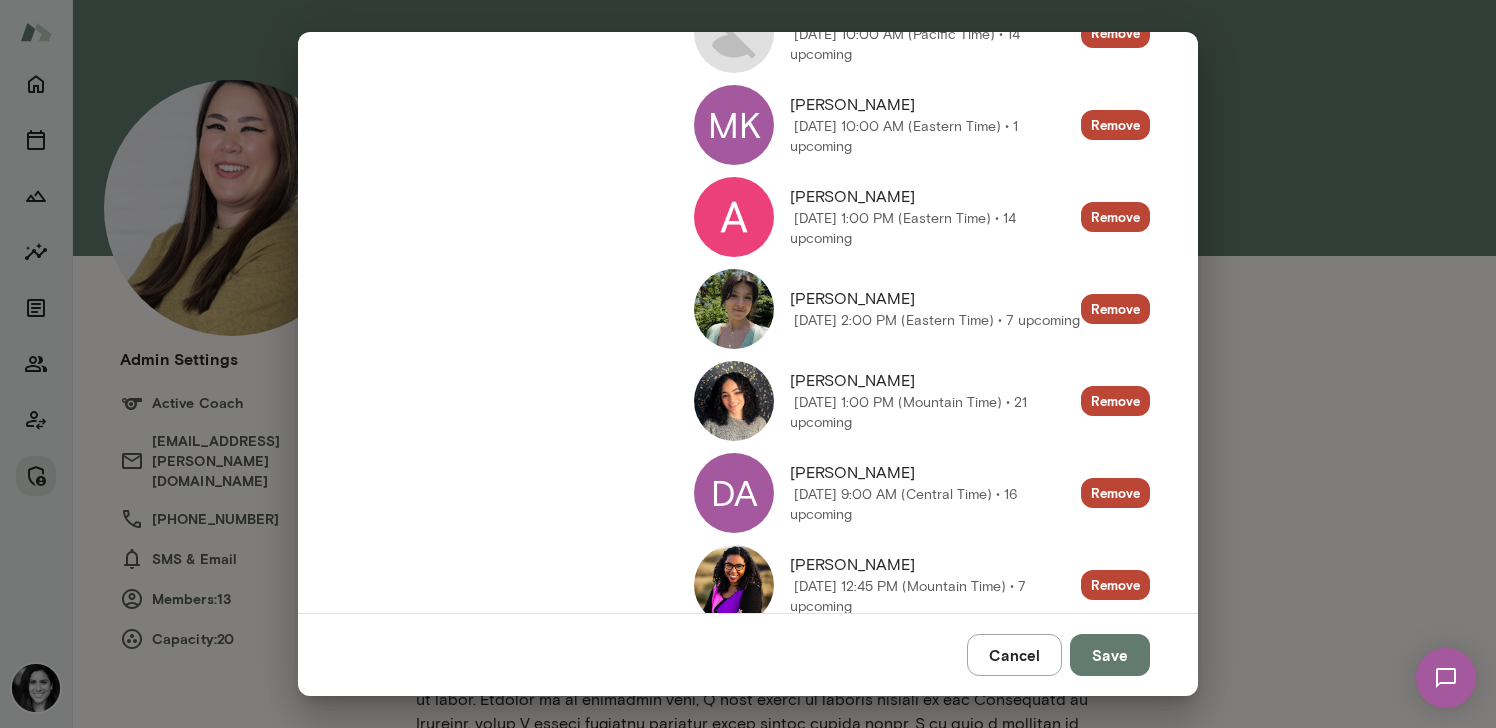 scroll, scrollTop: 359, scrollLeft: 0, axis: vertical 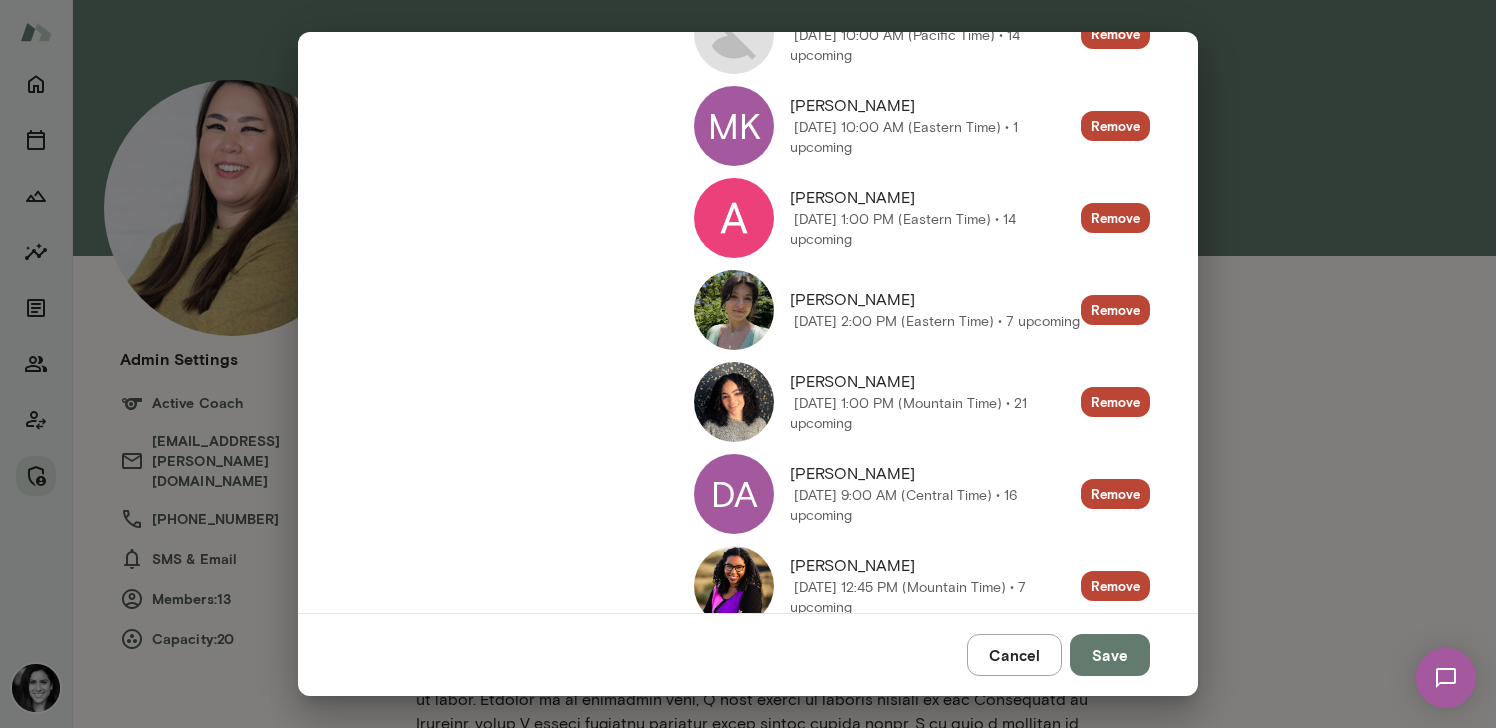 click at bounding box center [734, 218] 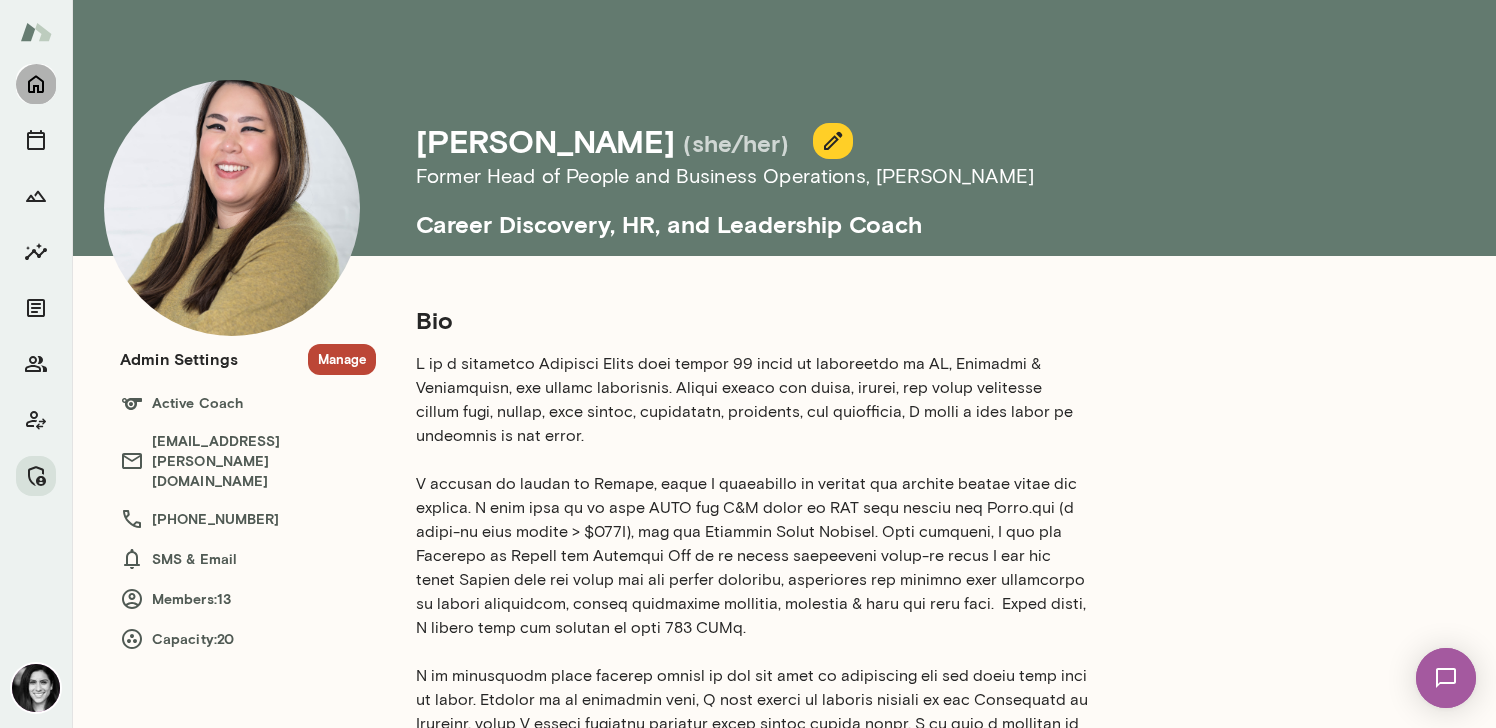 click 